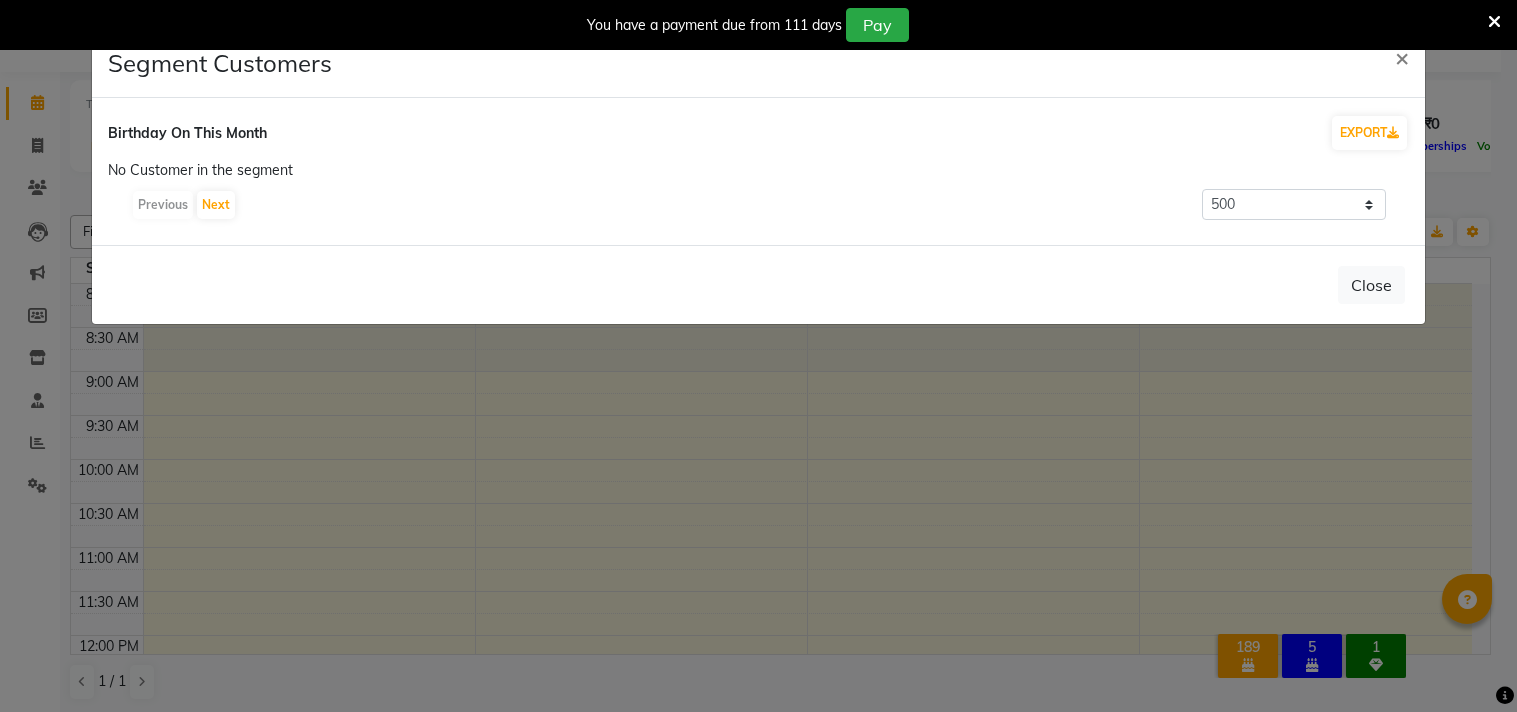 select on "500" 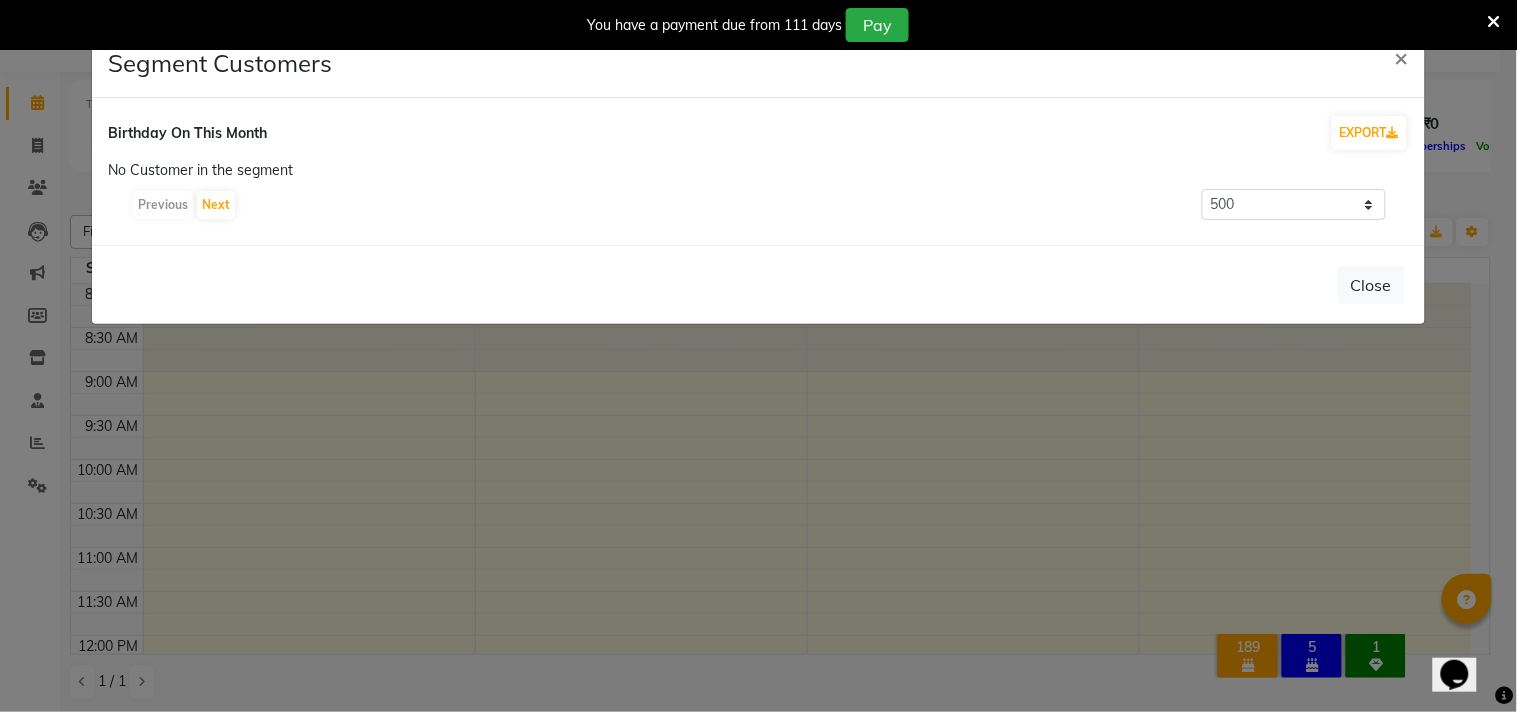scroll, scrollTop: 0, scrollLeft: 0, axis: both 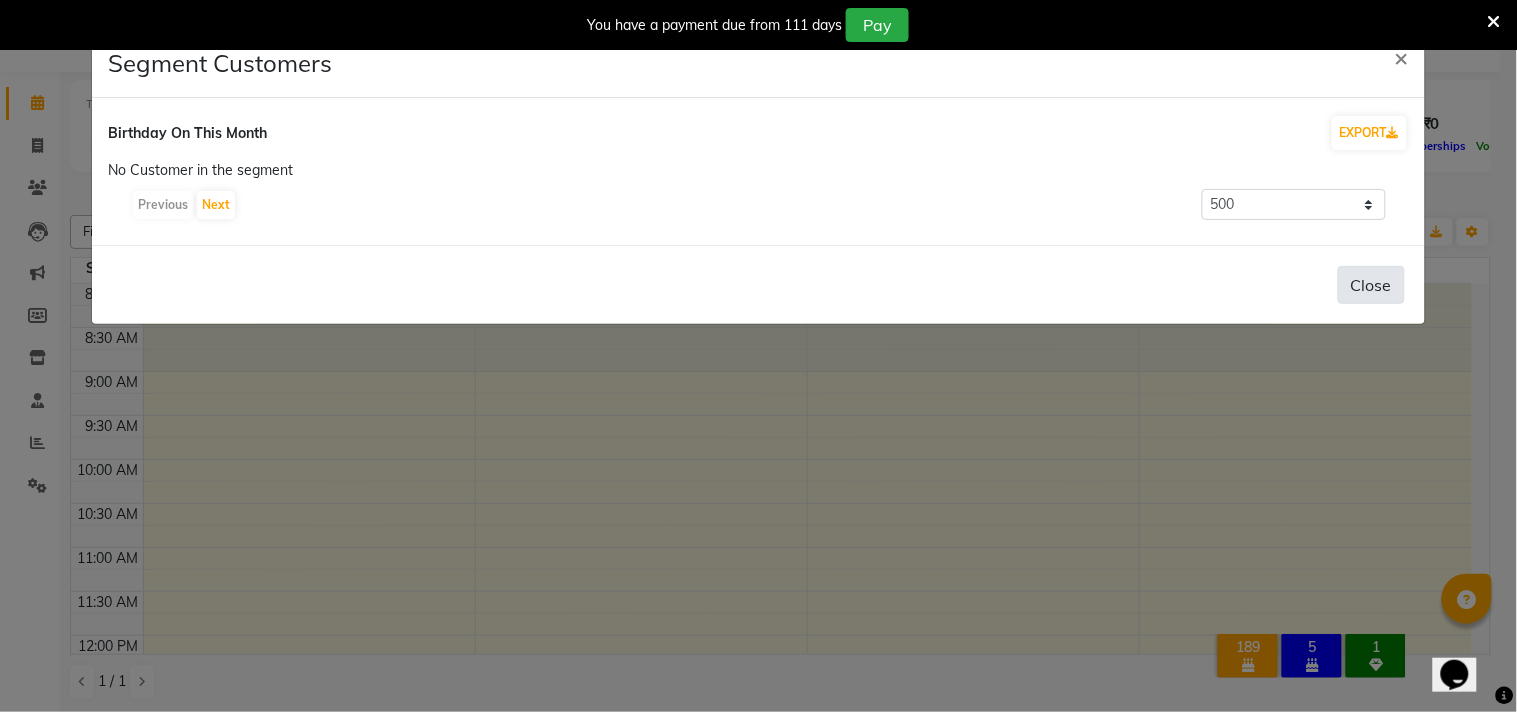 click on "Close" 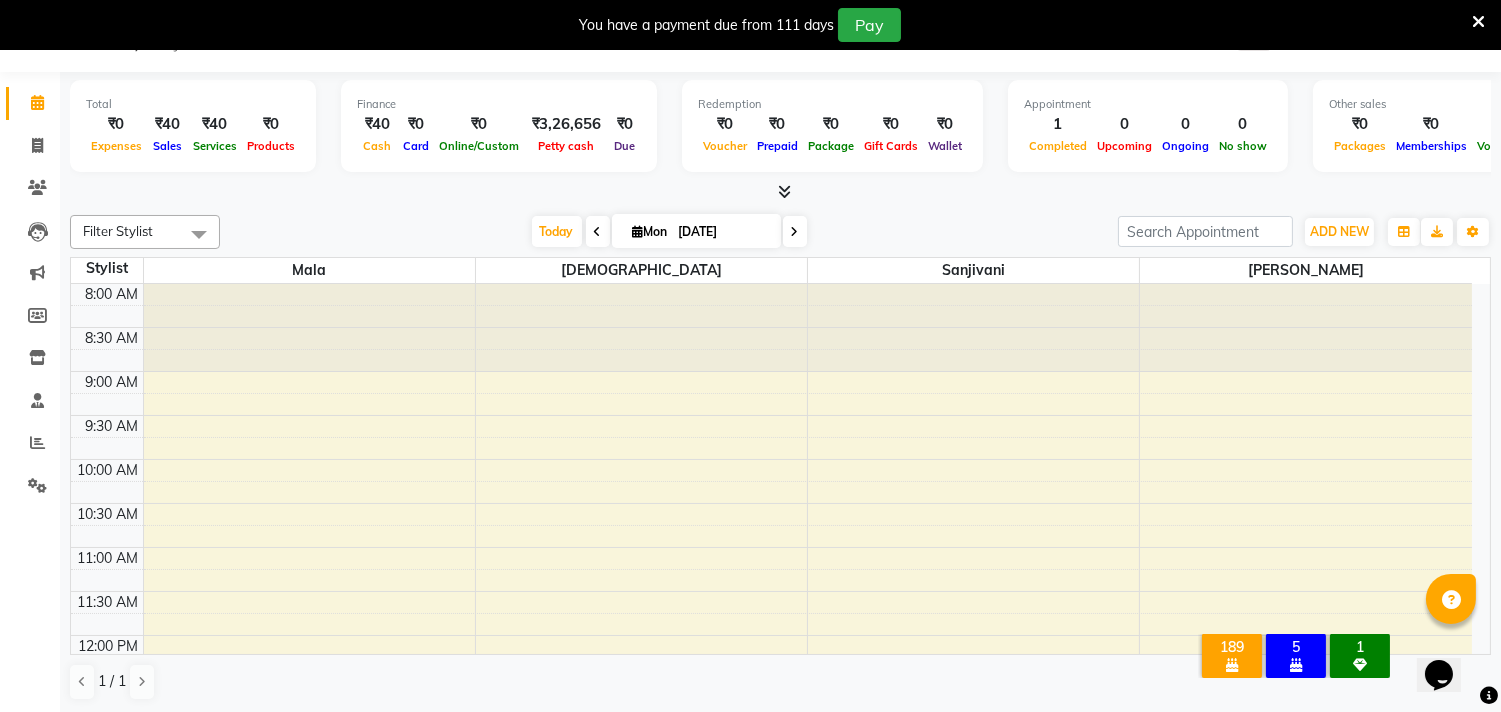 click at bounding box center [1478, 22] 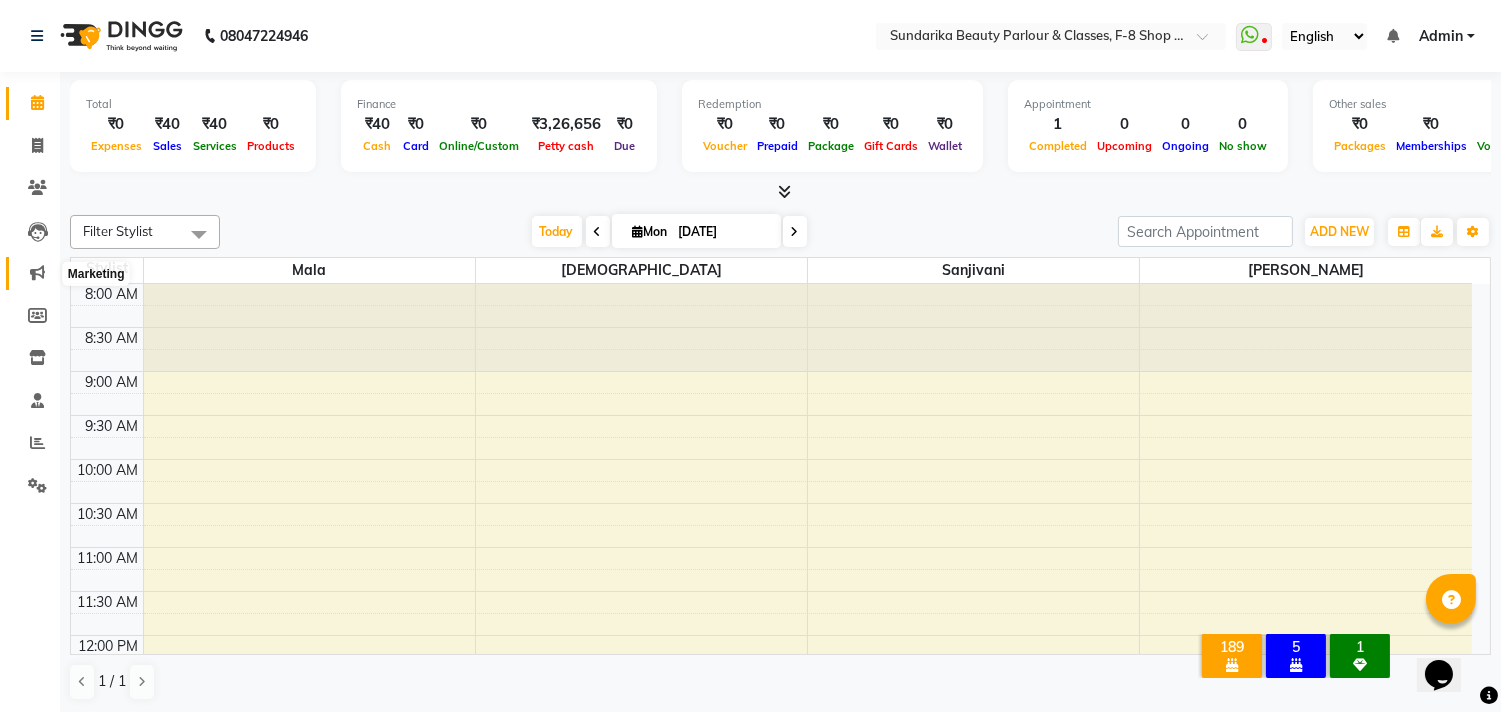click 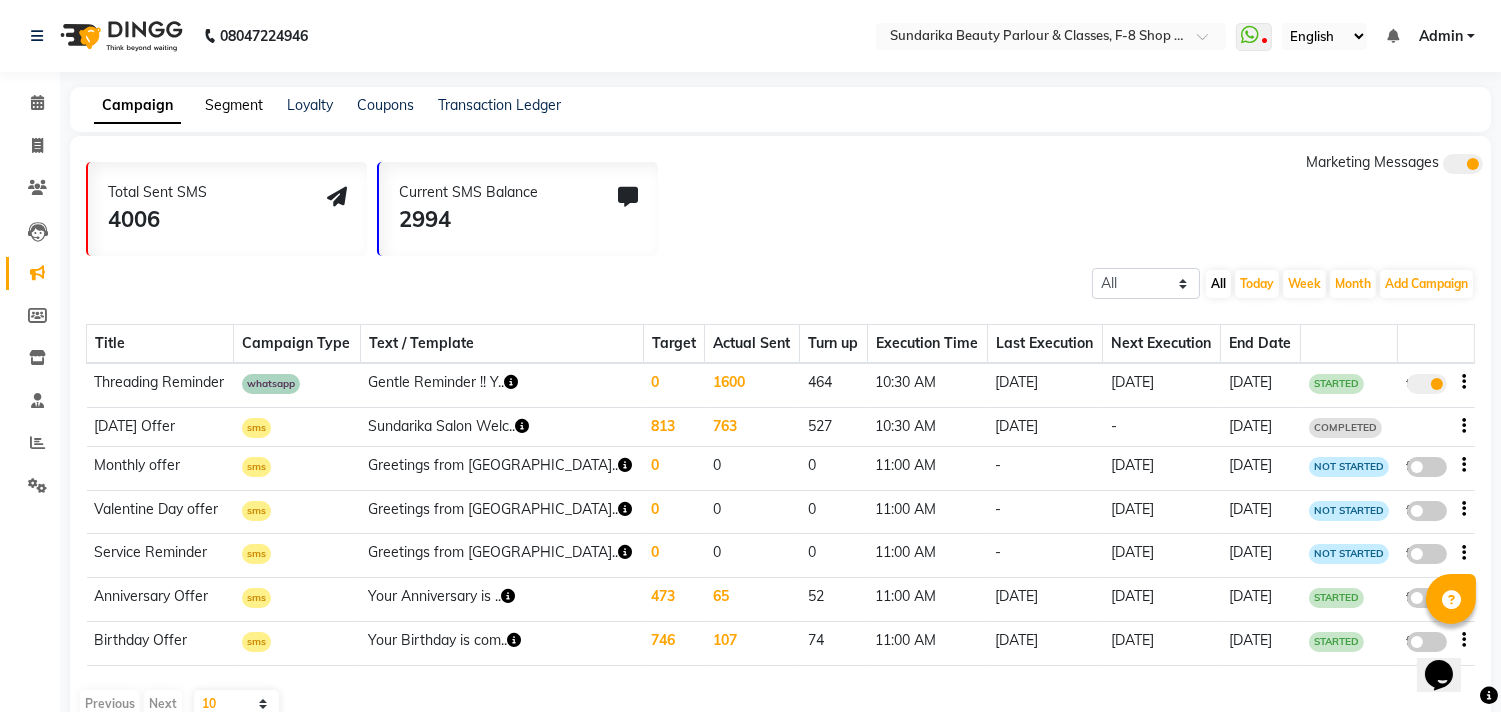 click on "Segment" 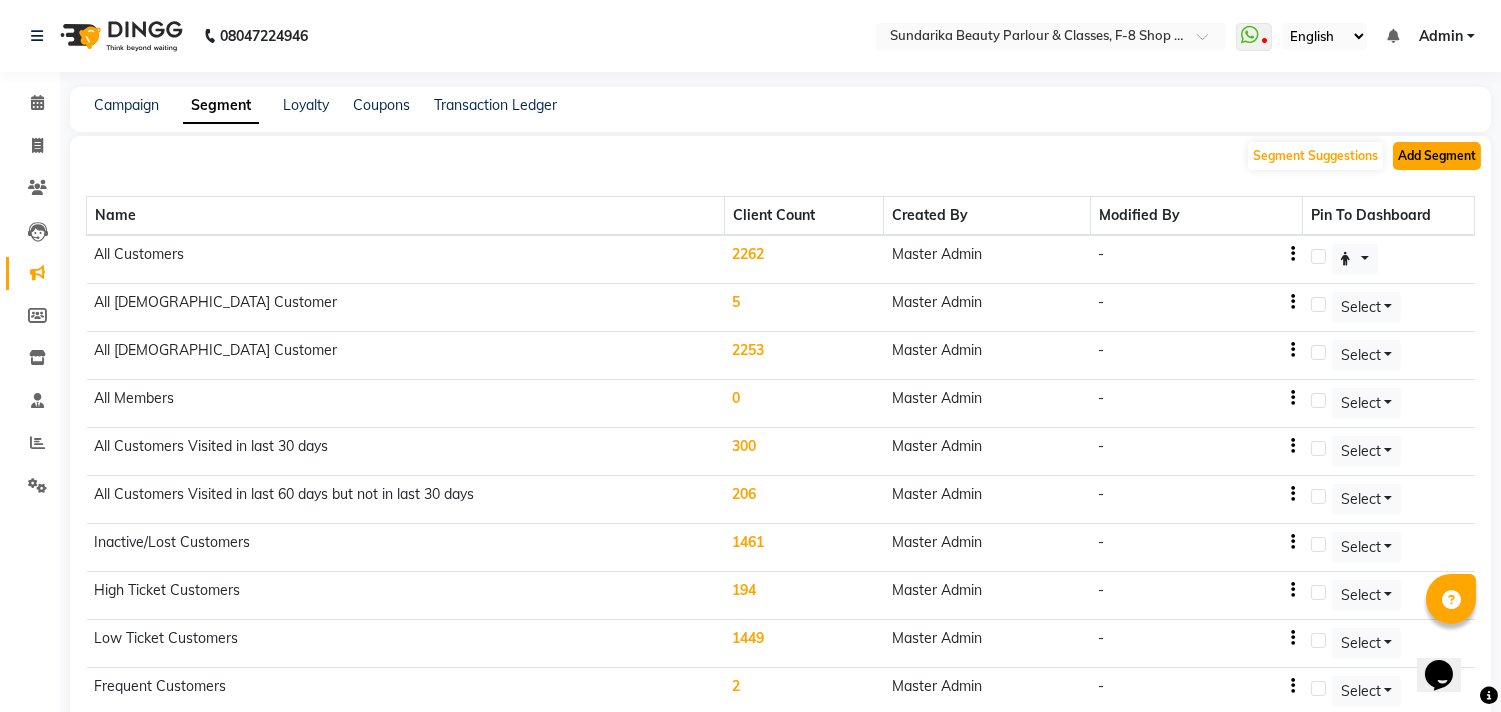 click on "Add Segment" 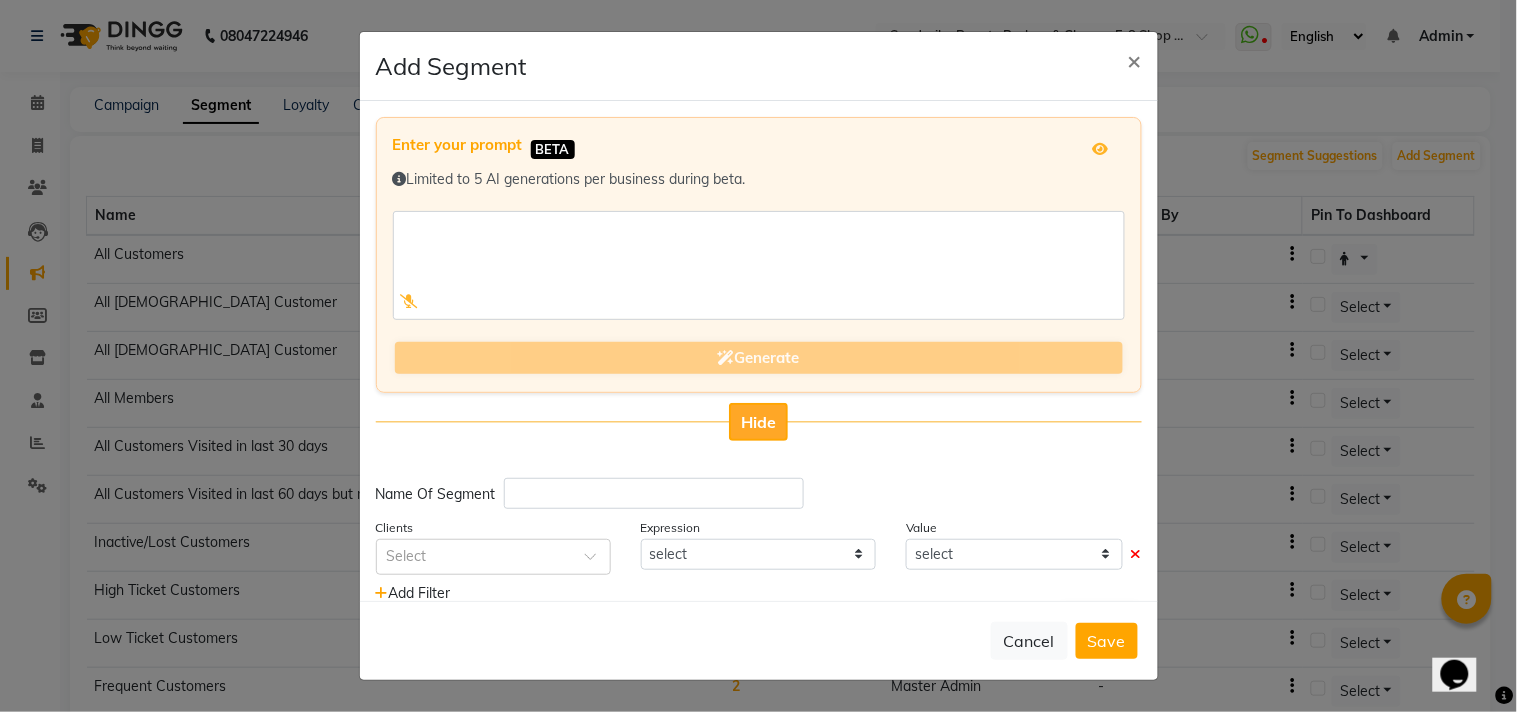 click on "Hide" 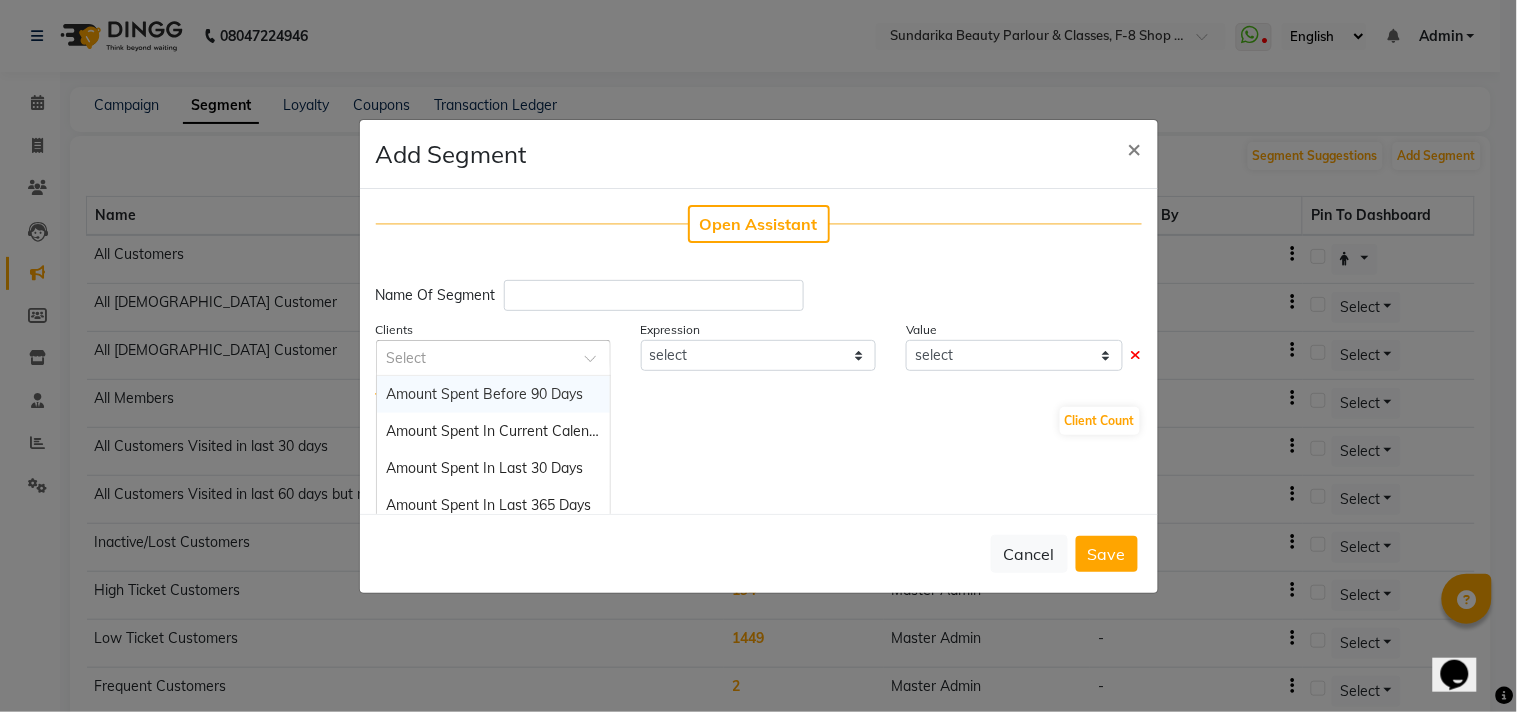 click 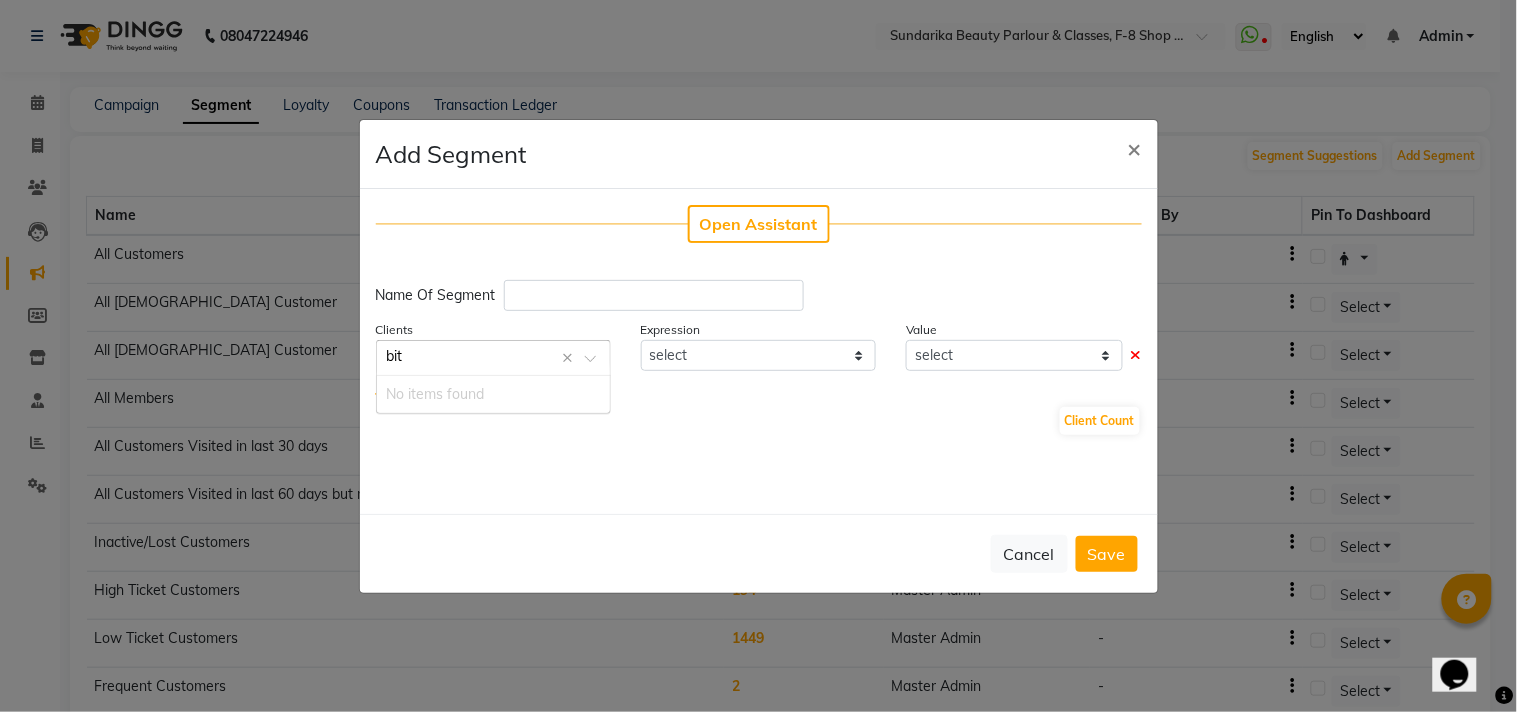 type on "bi" 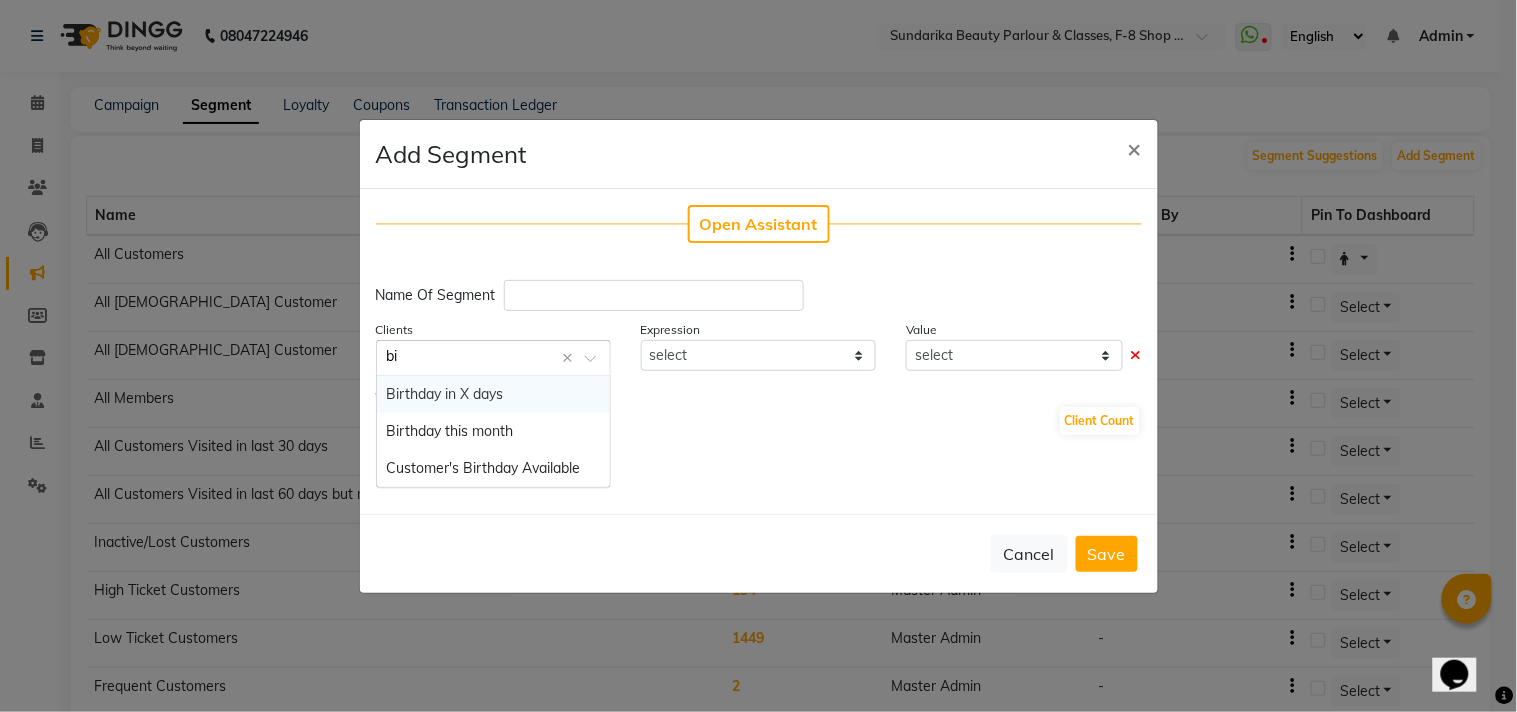 click on "Birthday in X days" at bounding box center (445, 394) 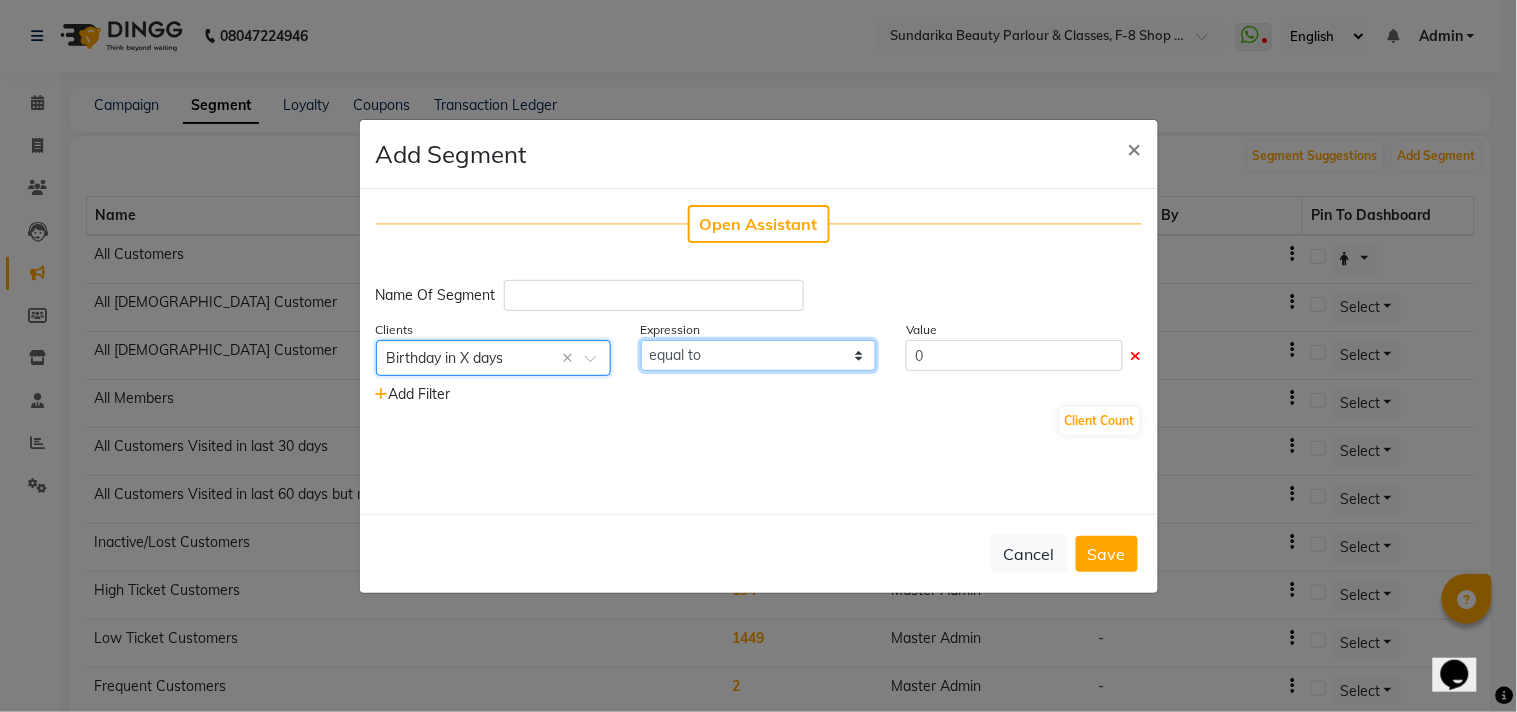 click on "equal to greater than greater than or equal to less than  less than or equal to" 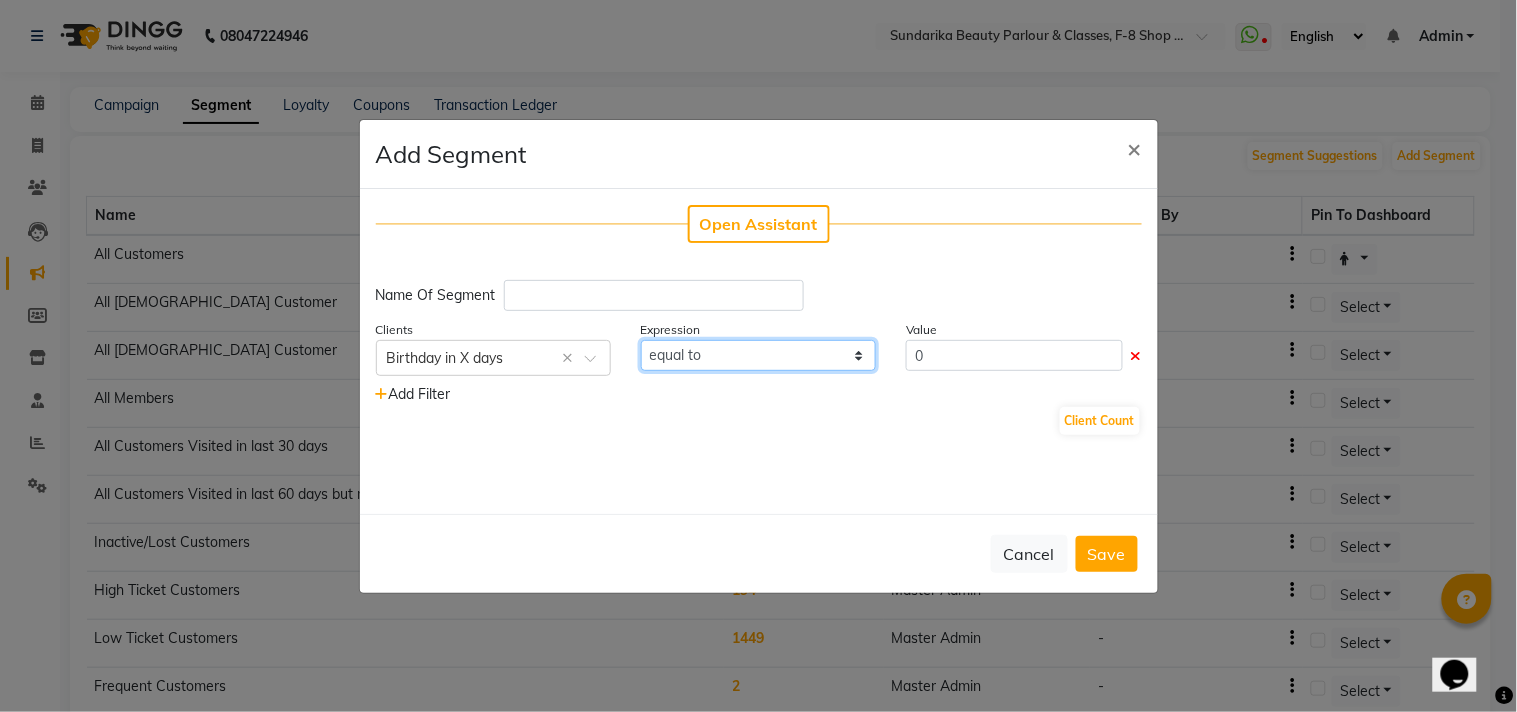 select on ">=" 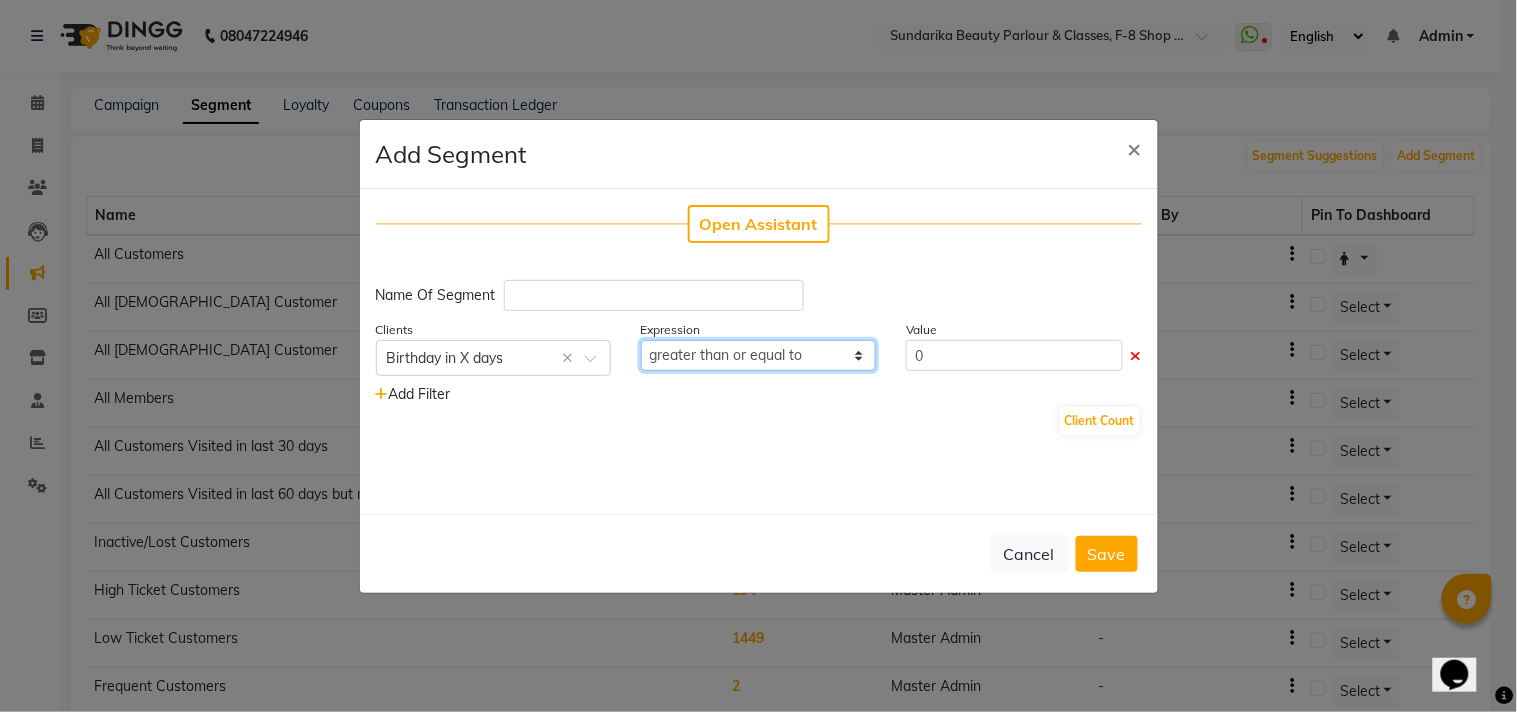 click on "equal to greater than greater than or equal to less than  less than or equal to" 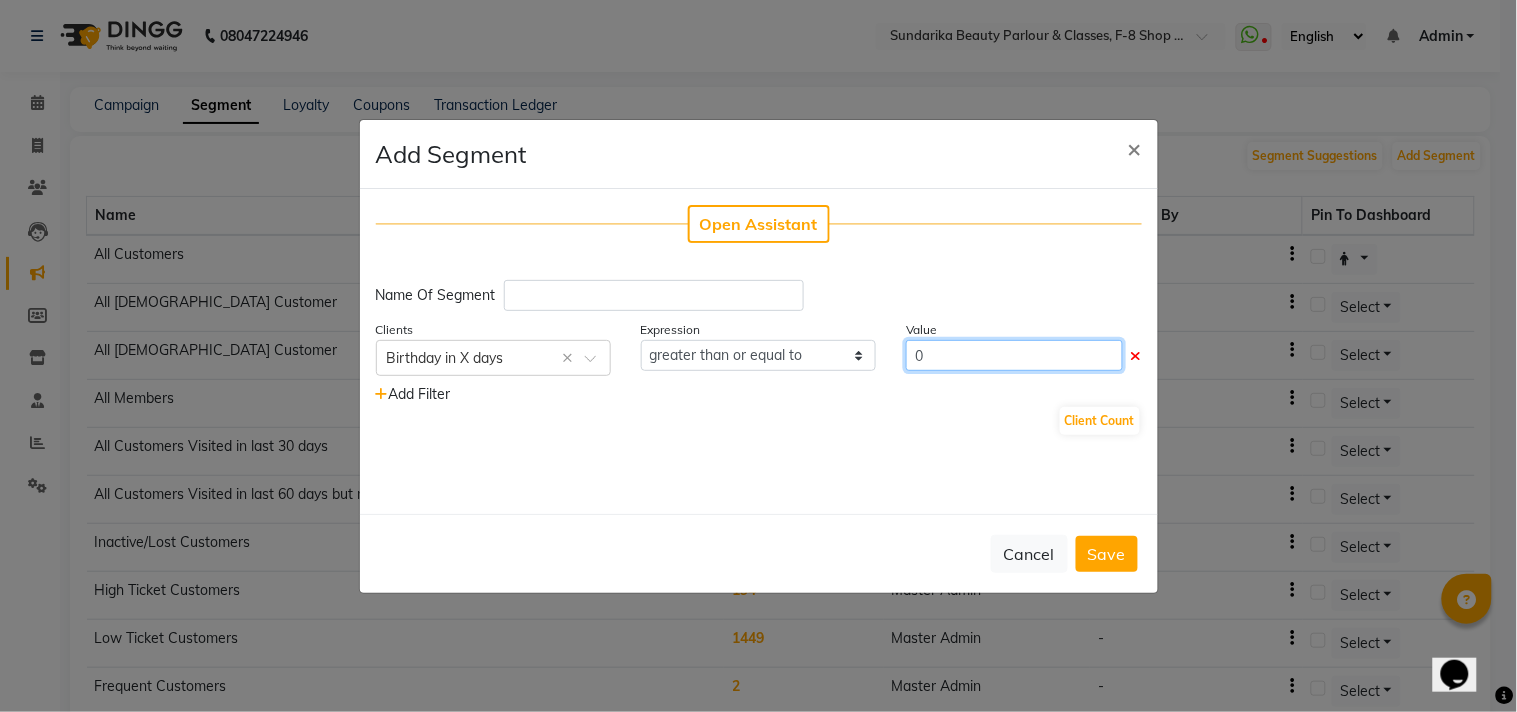 click on "0" 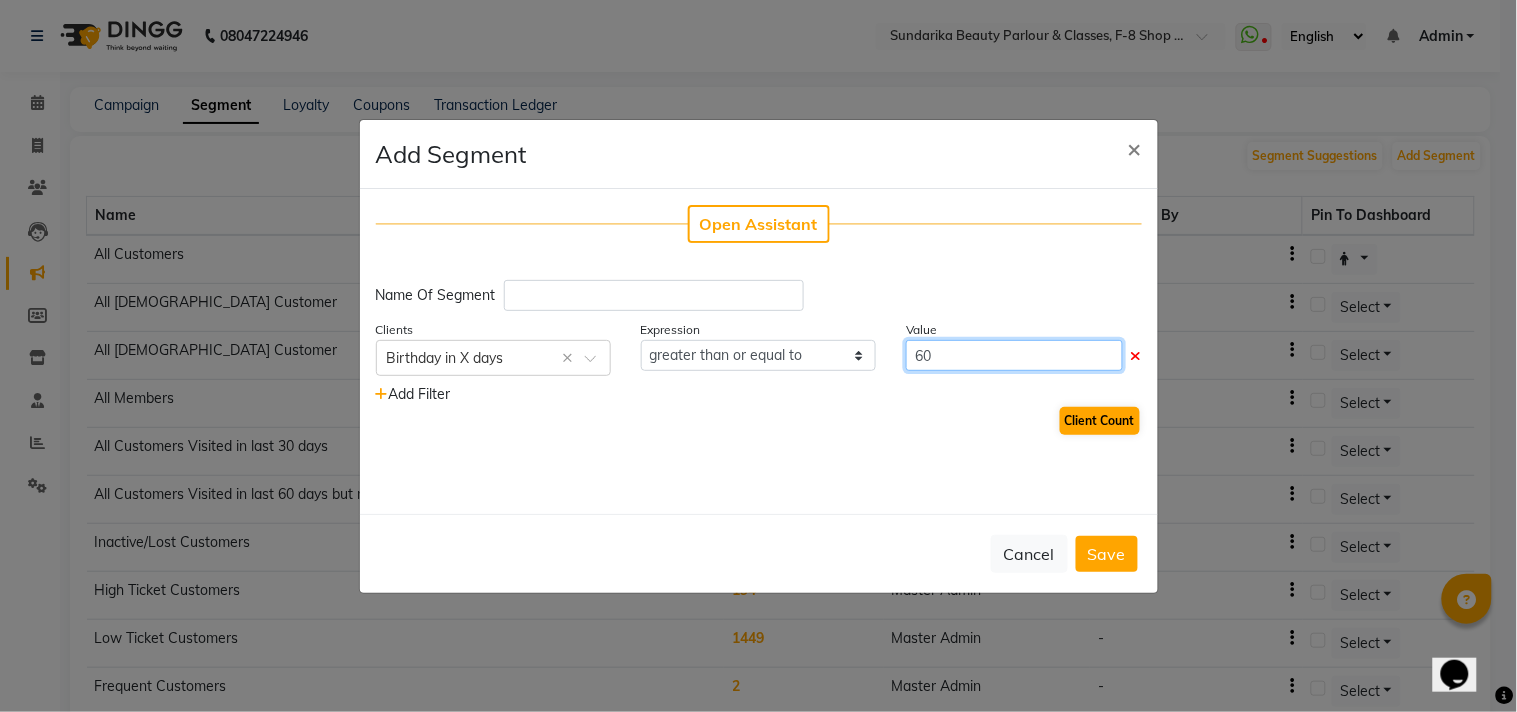 type on "60" 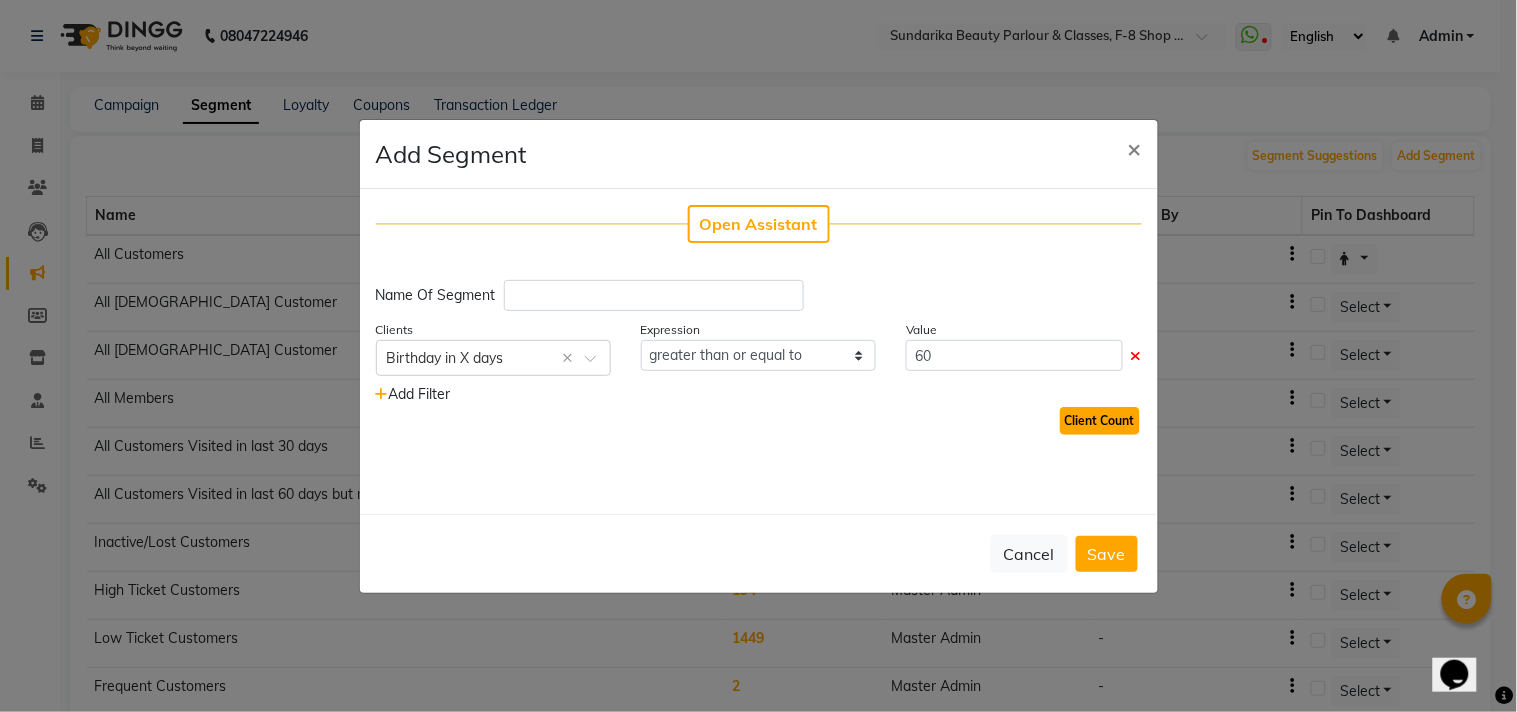 click on "Client Count" 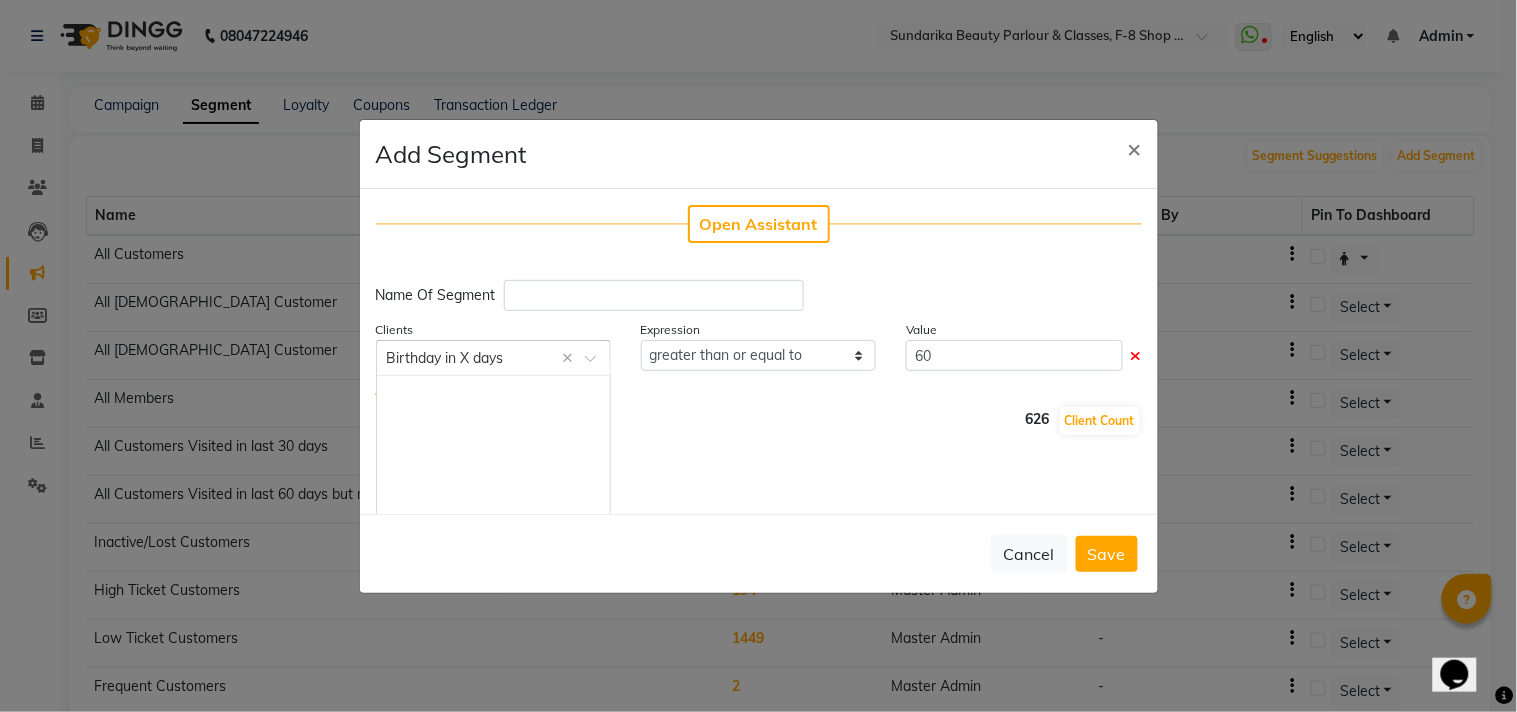 click 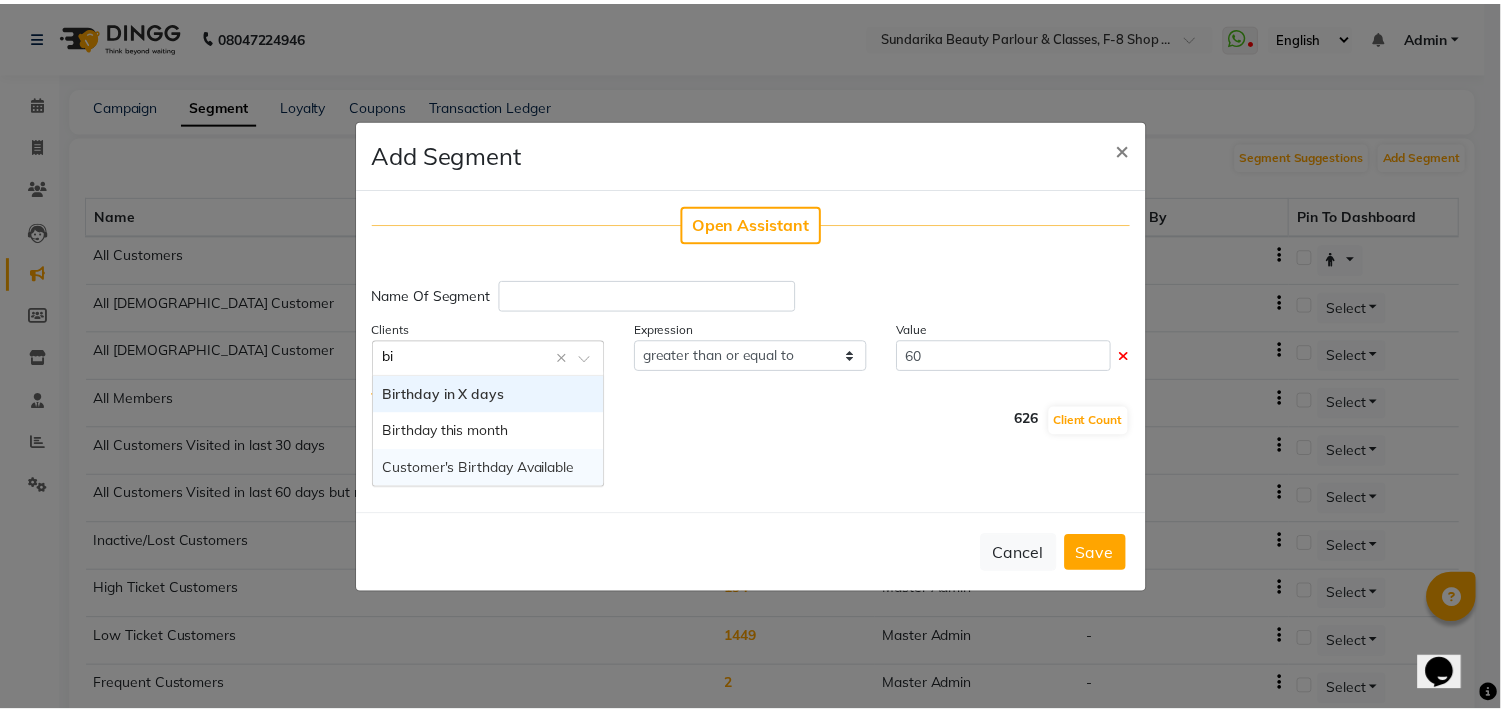 scroll, scrollTop: 0, scrollLeft: 0, axis: both 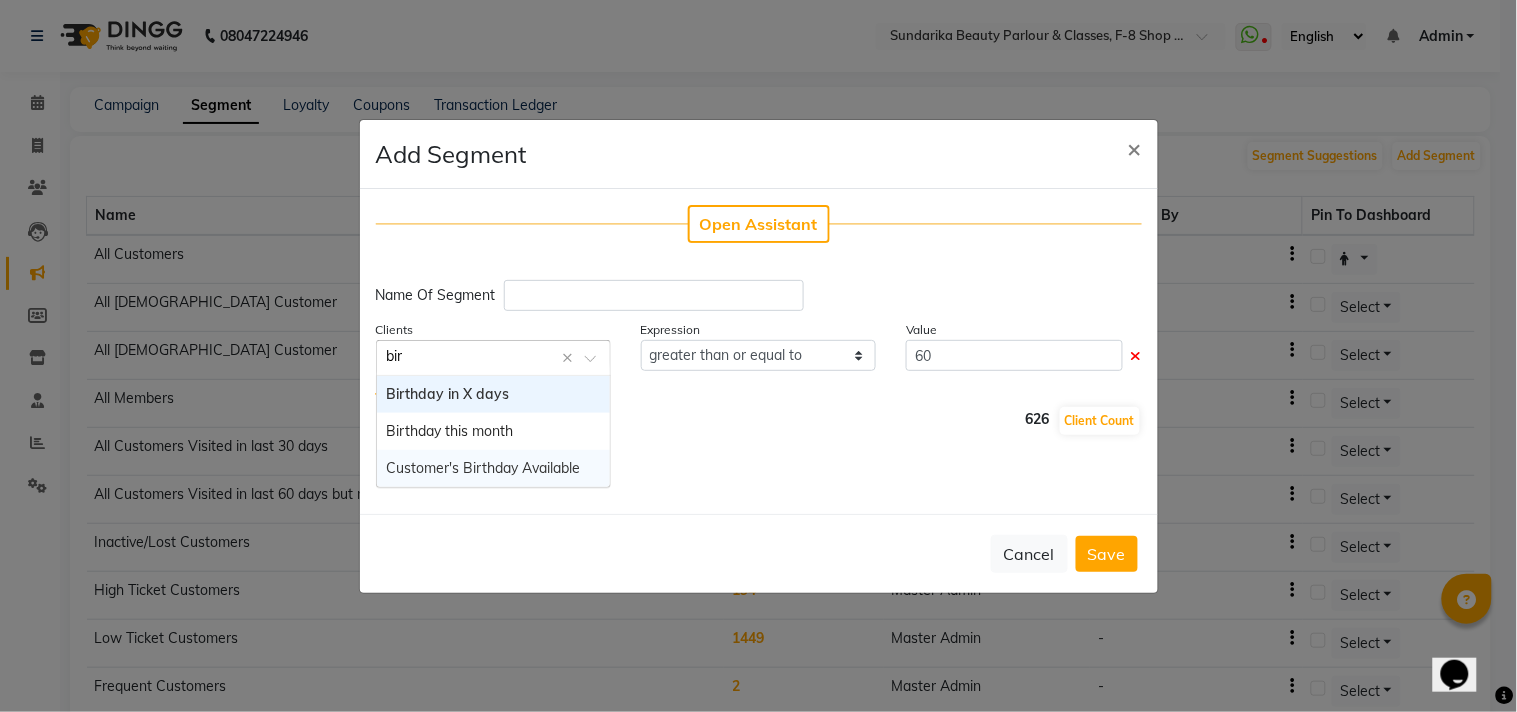 type on "birt" 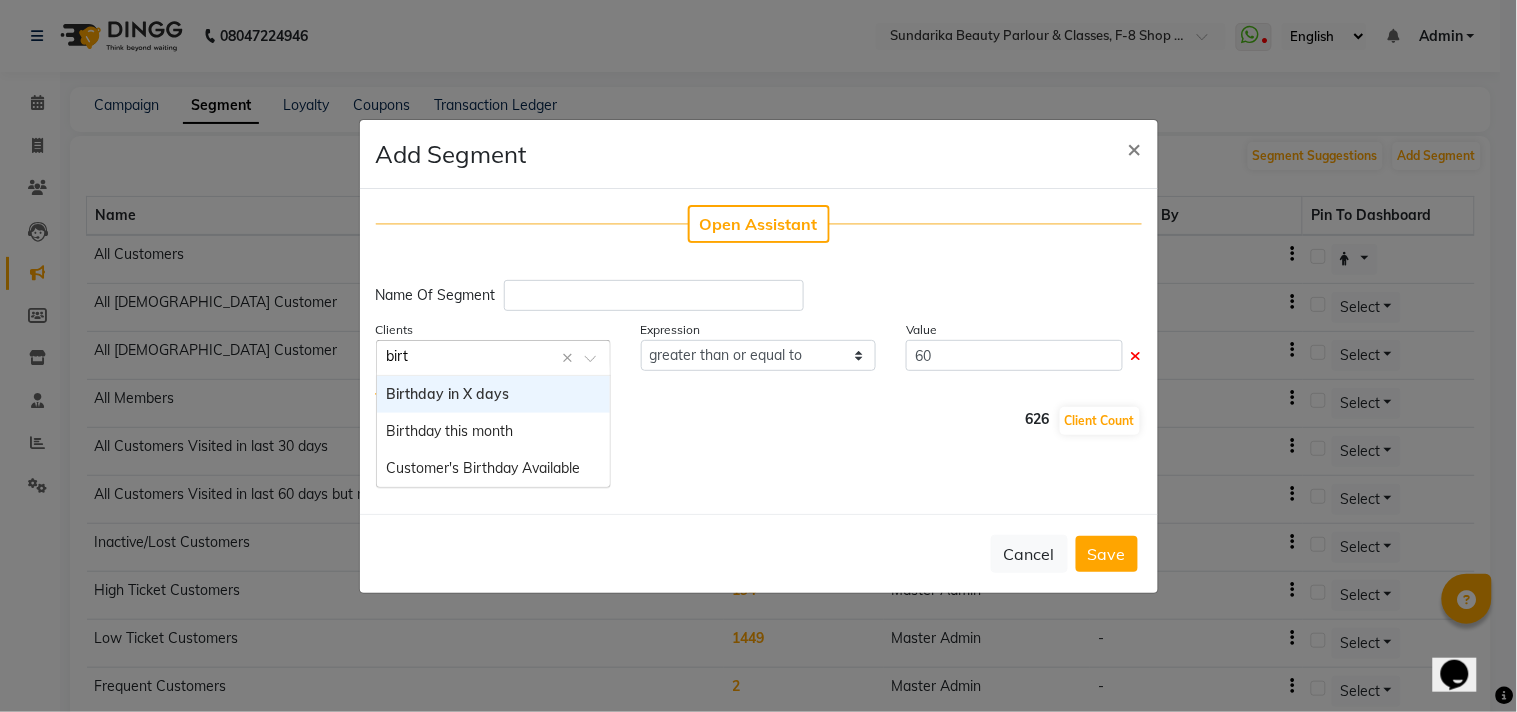 click on "Birthday in X days" at bounding box center (448, 394) 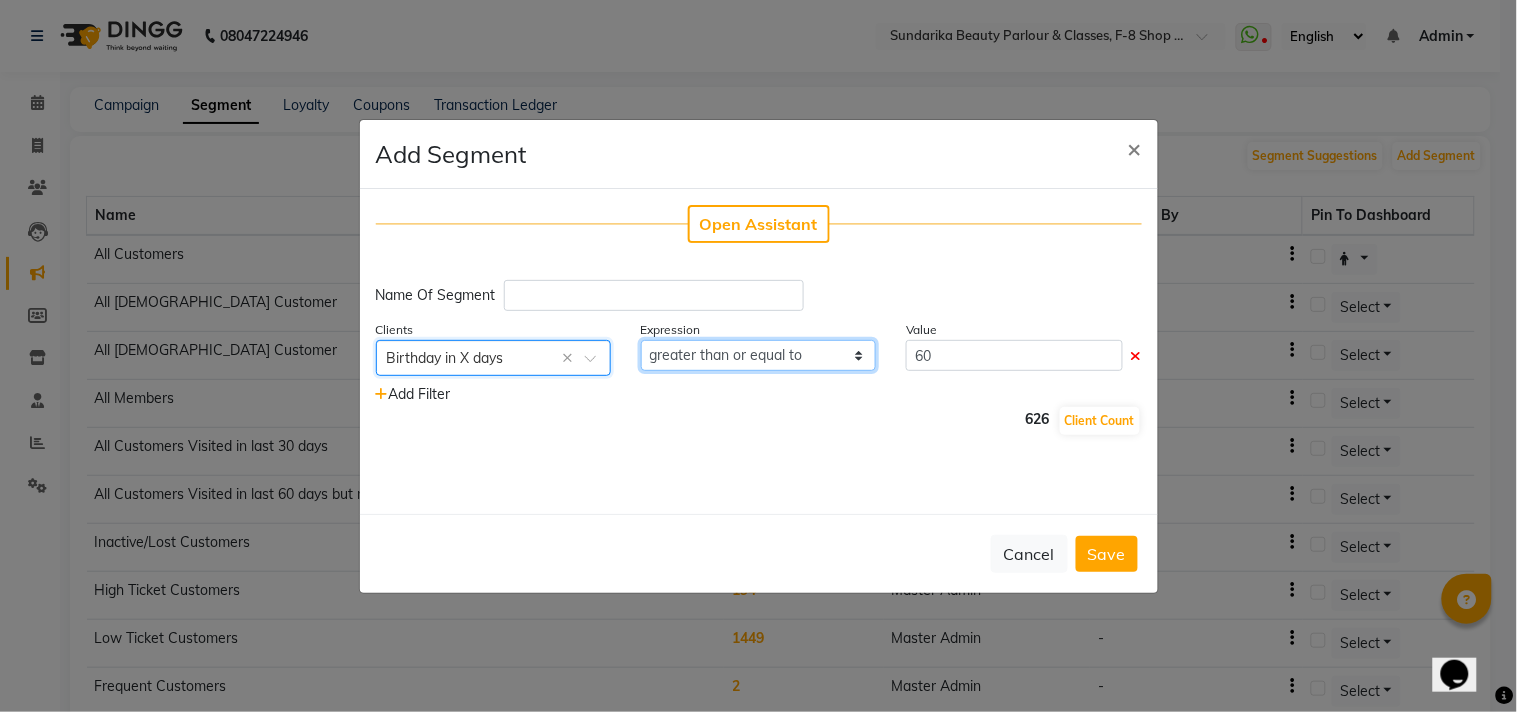 click on "equal to greater than greater than or equal to less than  less than or equal to" 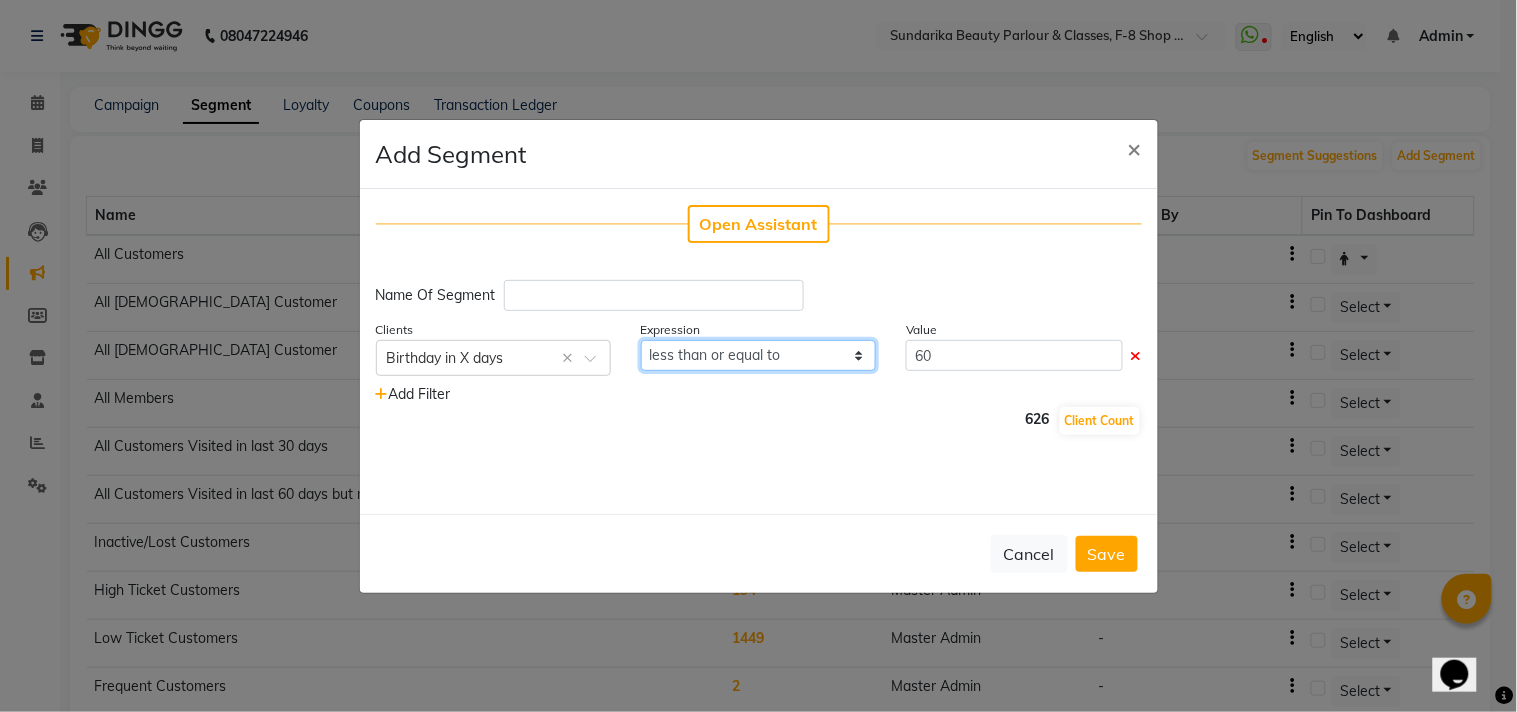 click on "equal to greater than greater than or equal to less than  less than or equal to" 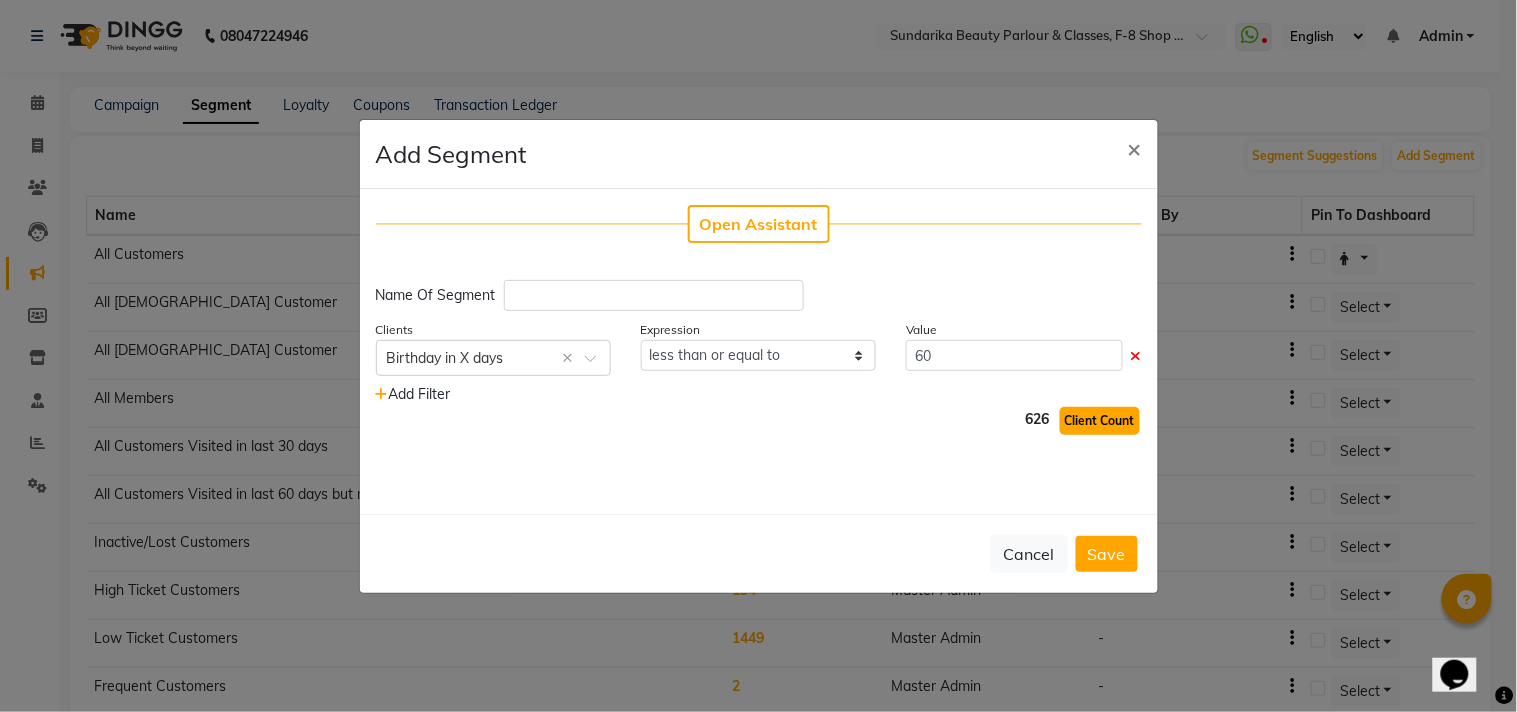 click on "Client Count" 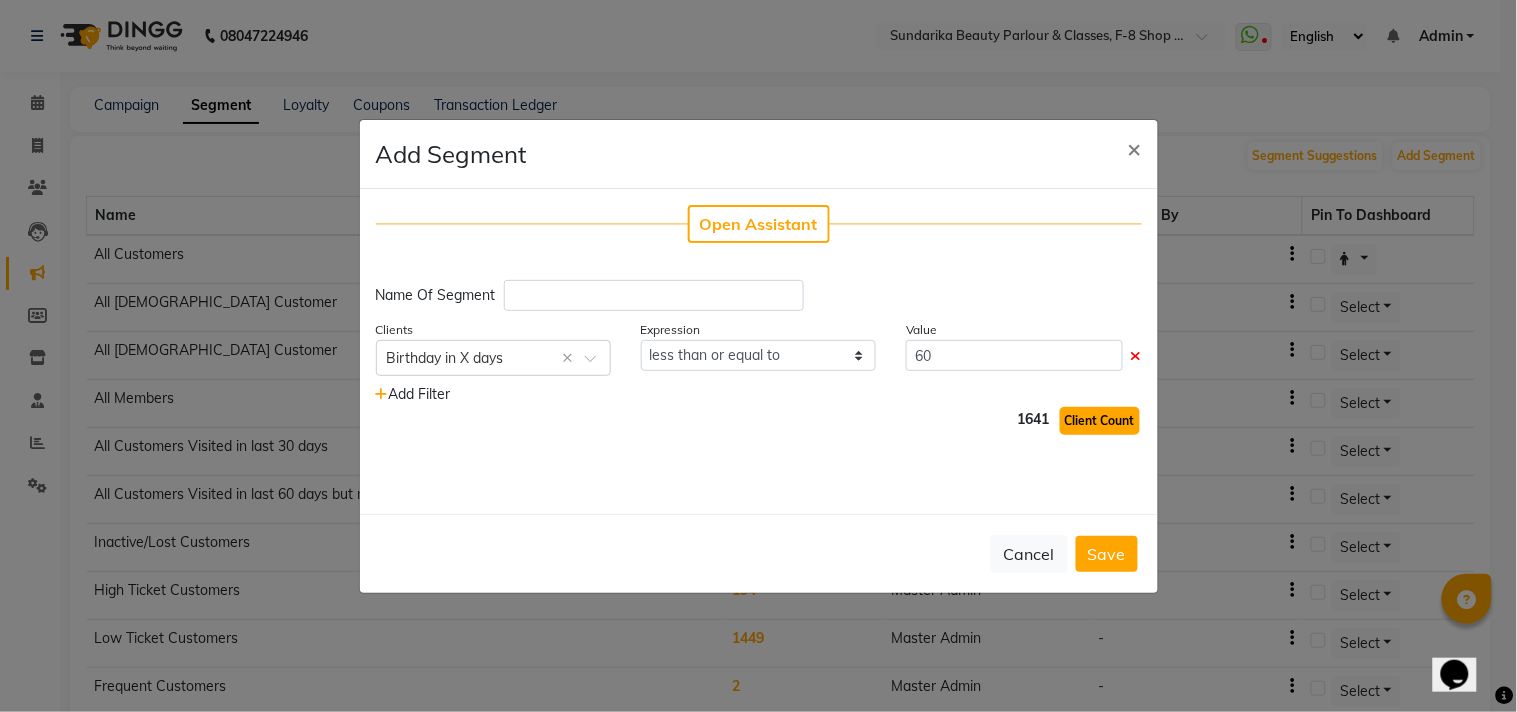 click on "Client Count" 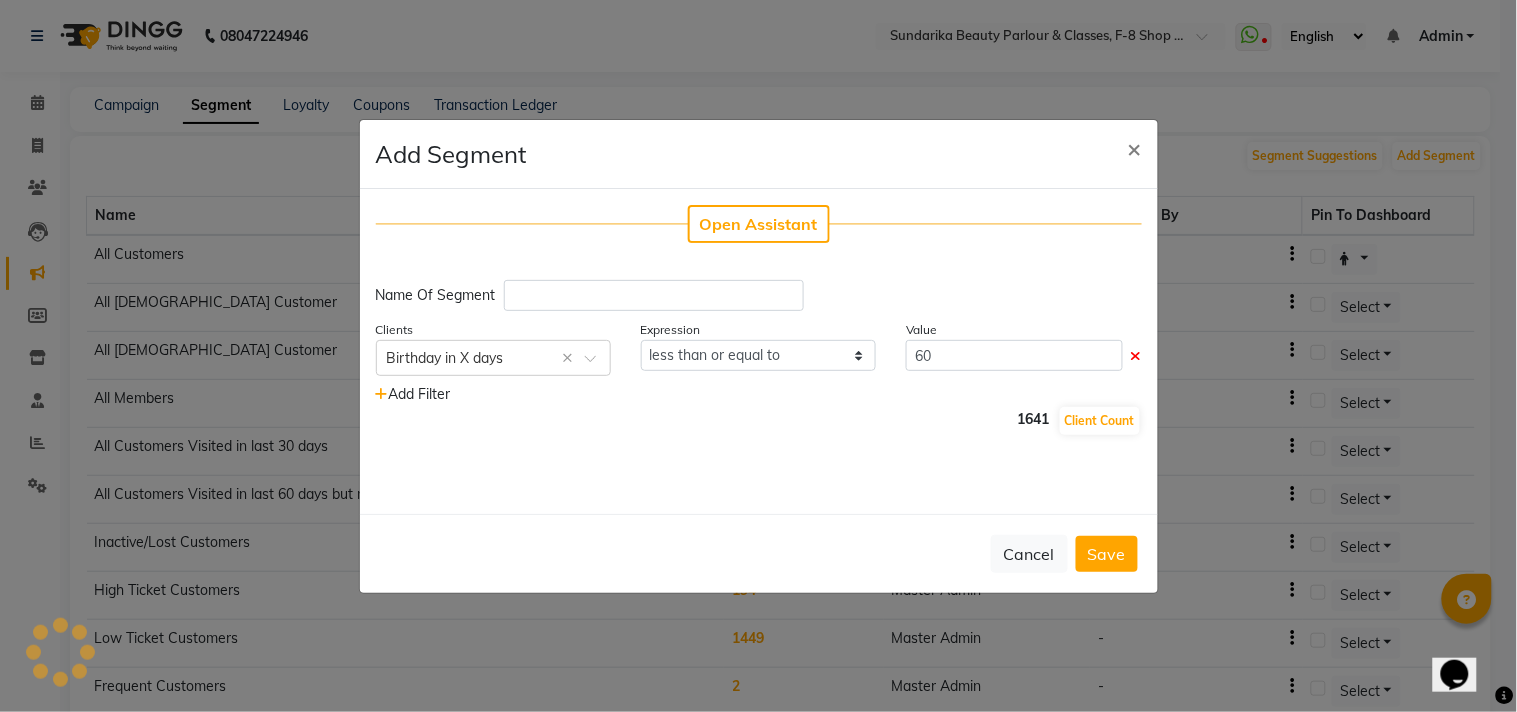 click on "Expression equal to greater than greater than or equal to less than  less than or equal to" 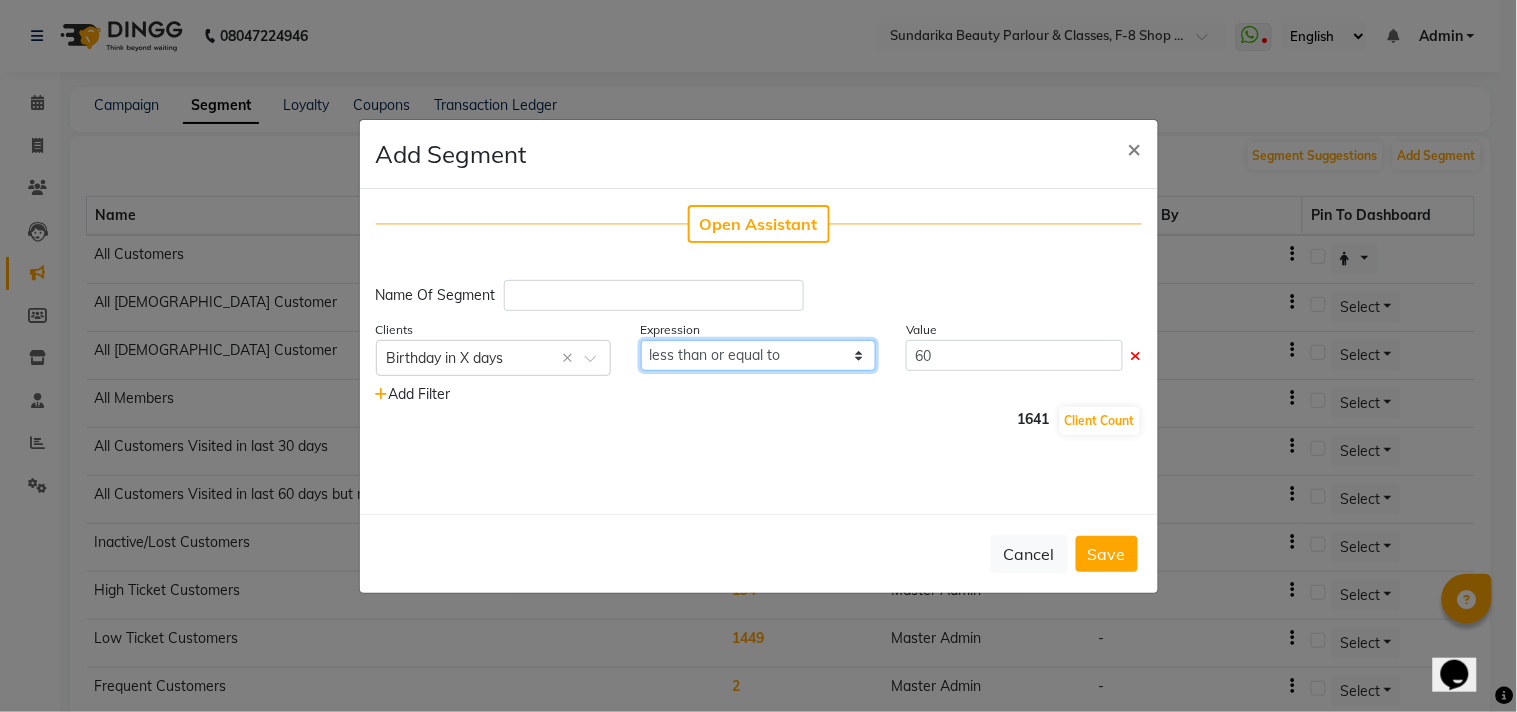 click on "equal to greater than greater than or equal to less than  less than or equal to" 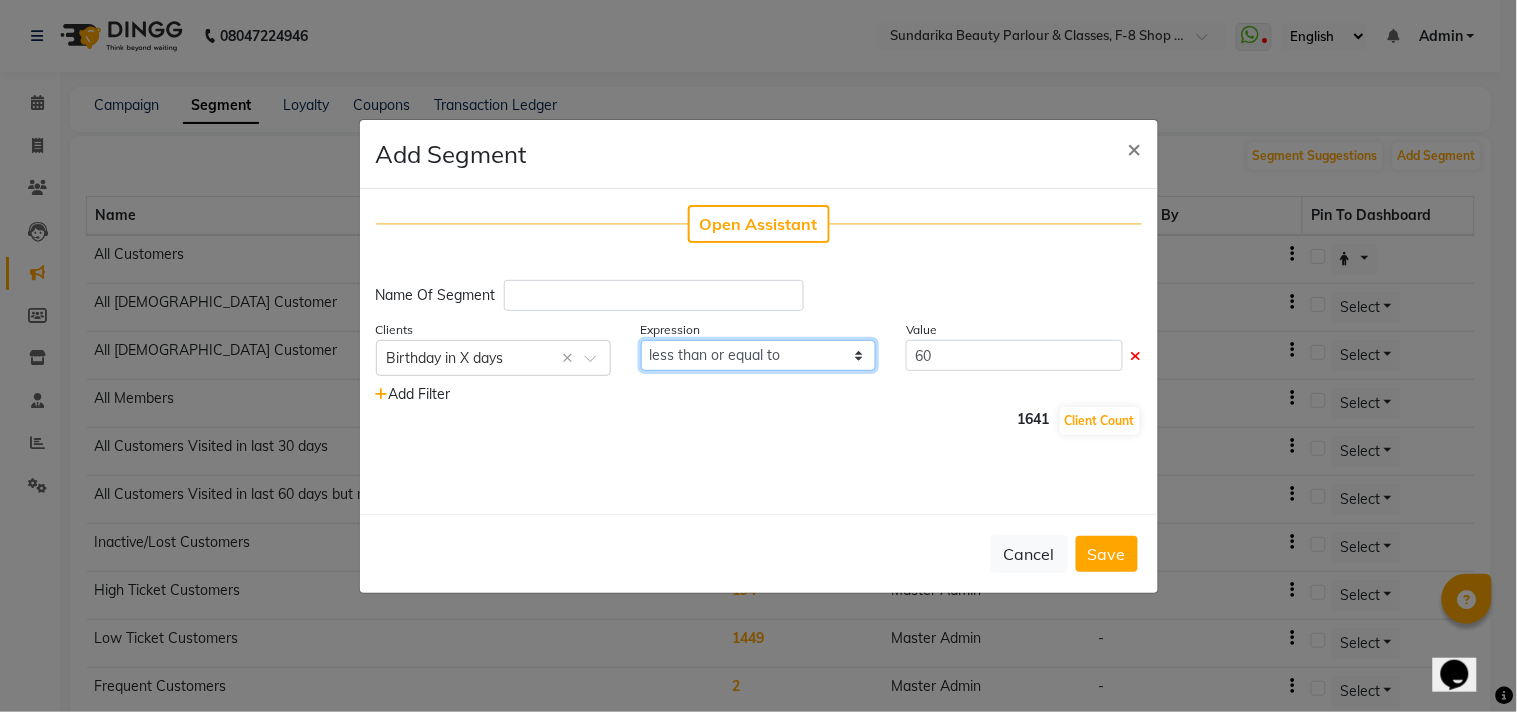 select on ">=" 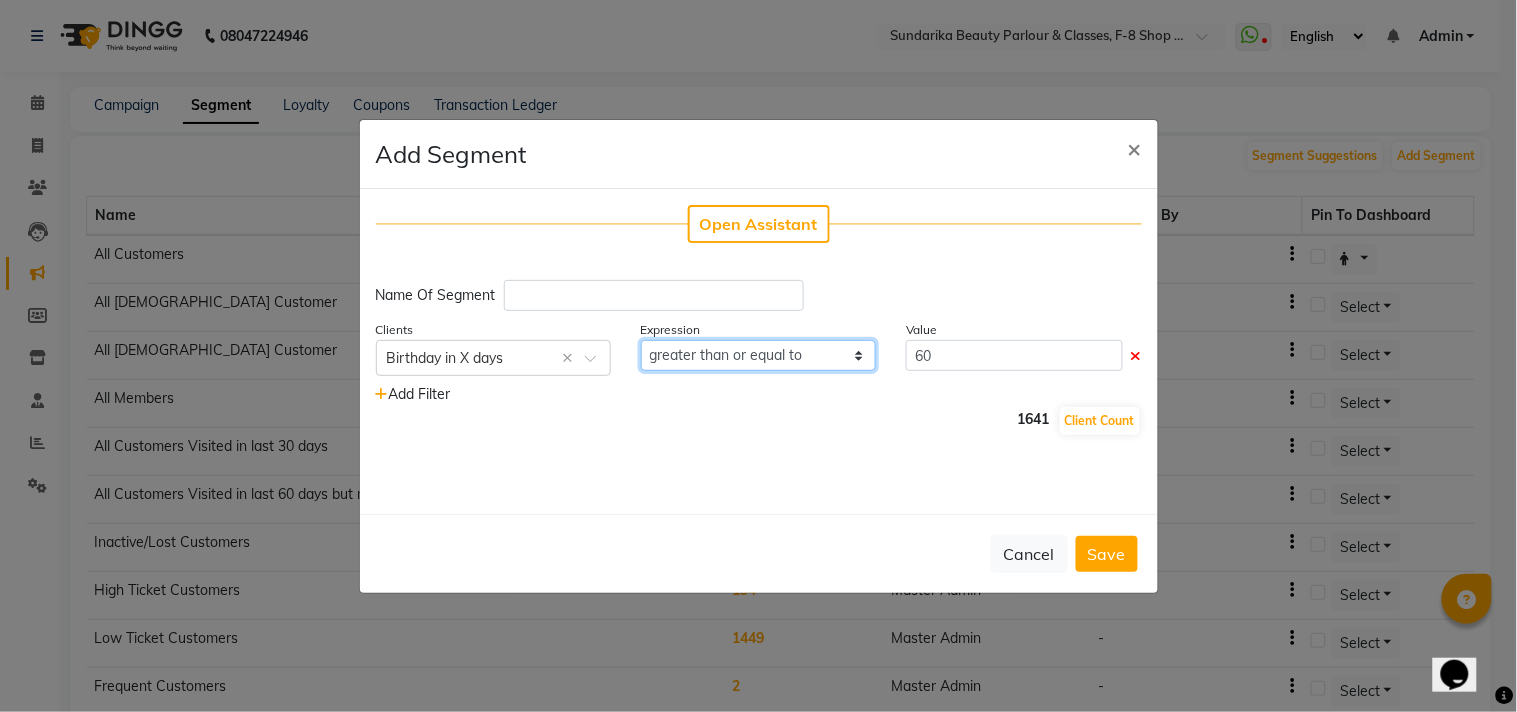 click on "equal to greater than greater than or equal to less than  less than or equal to" 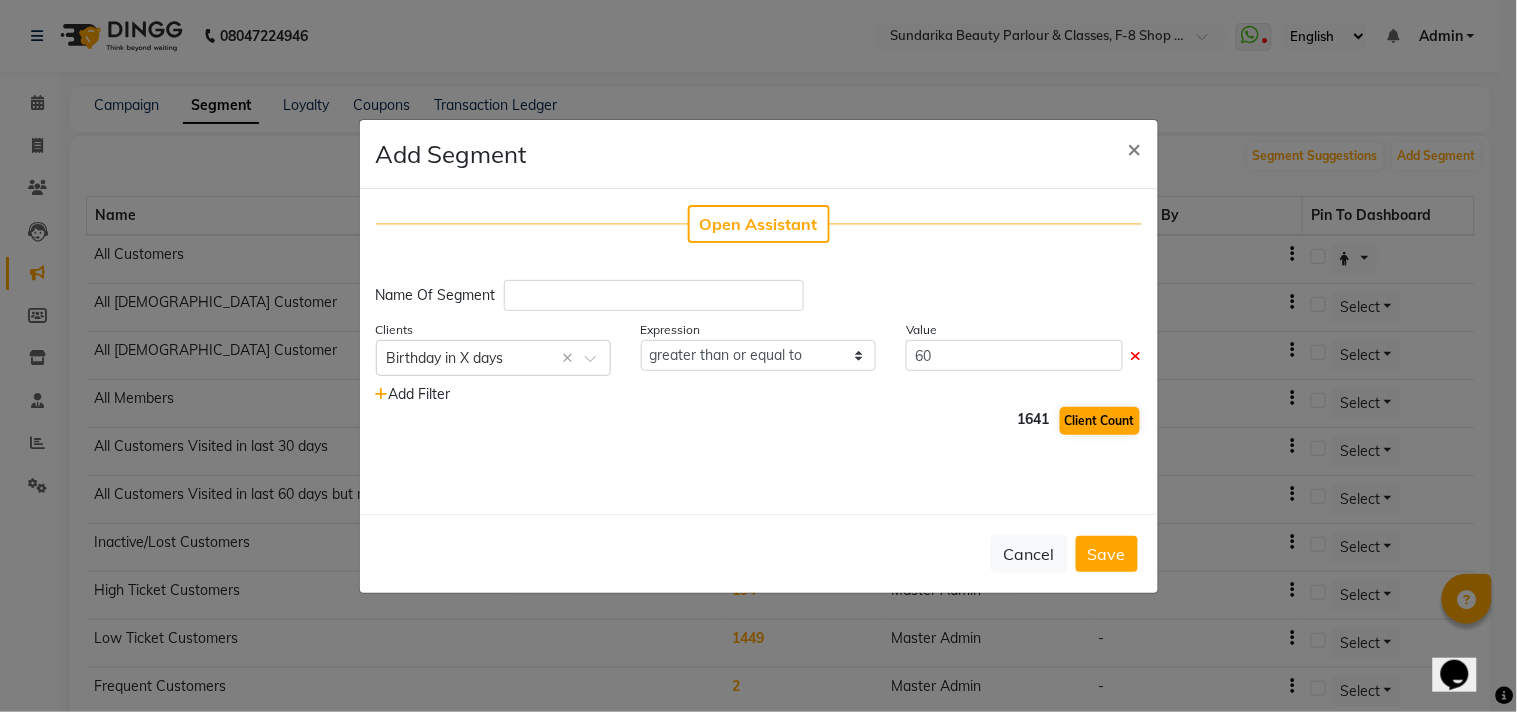 drag, startPoint x: 1057, startPoint y: 422, endPoint x: 1075, endPoint y: 415, distance: 19.313208 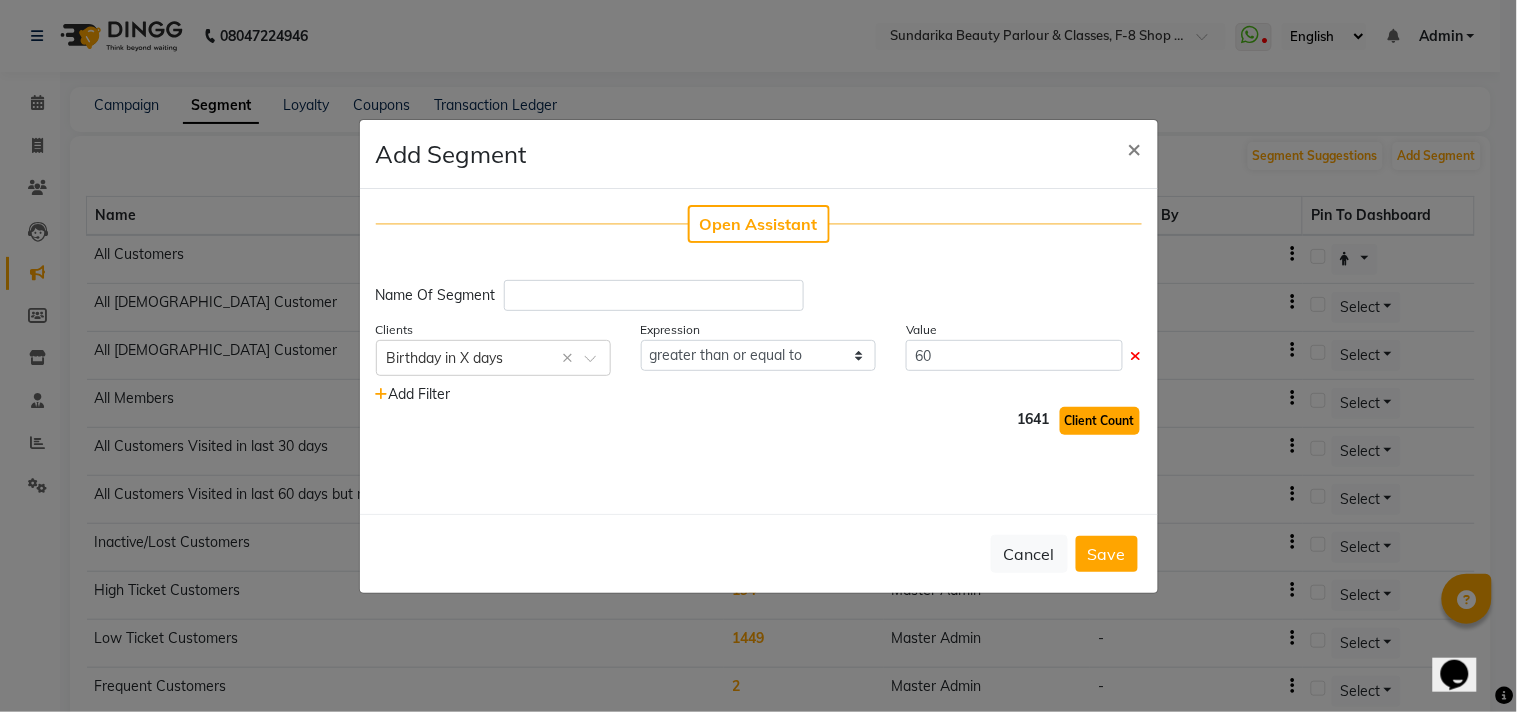 click on "Client Count" 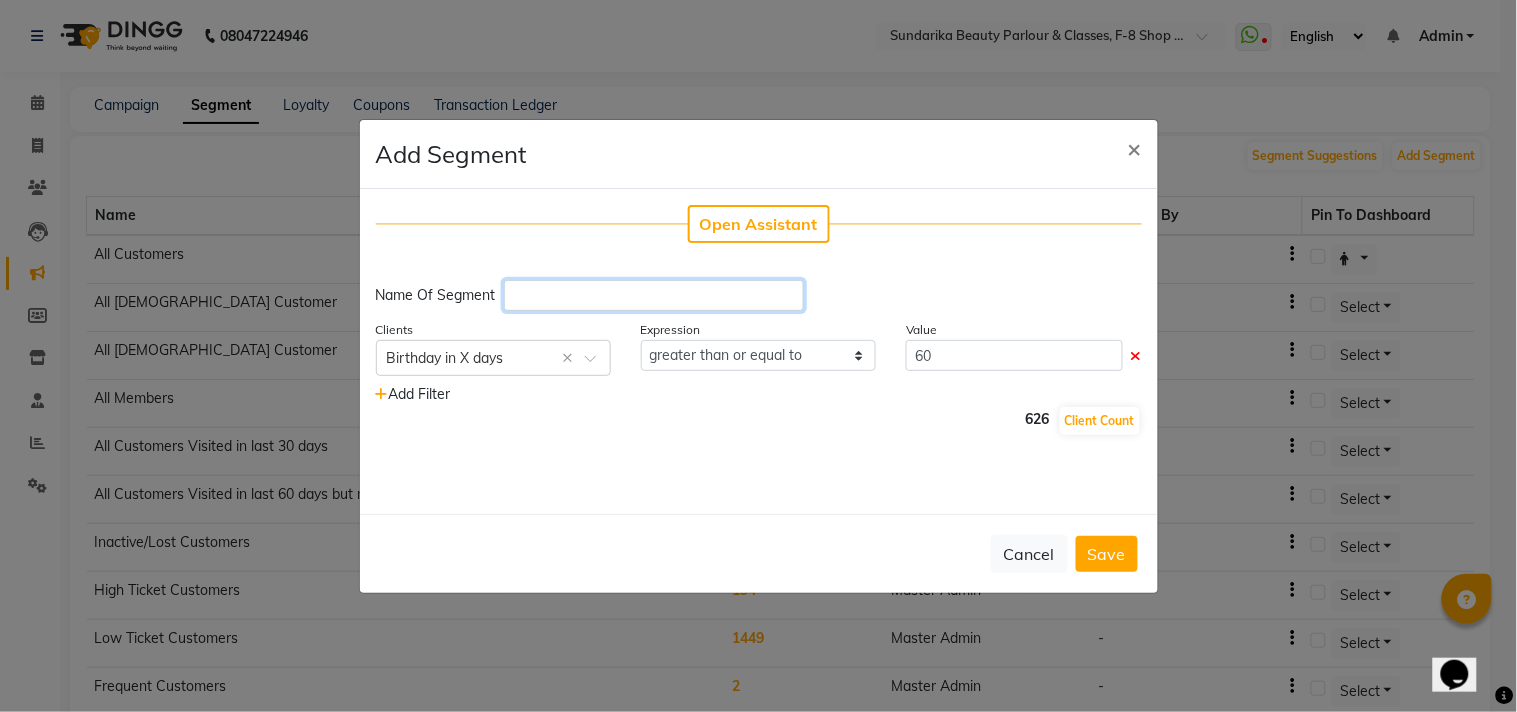 click 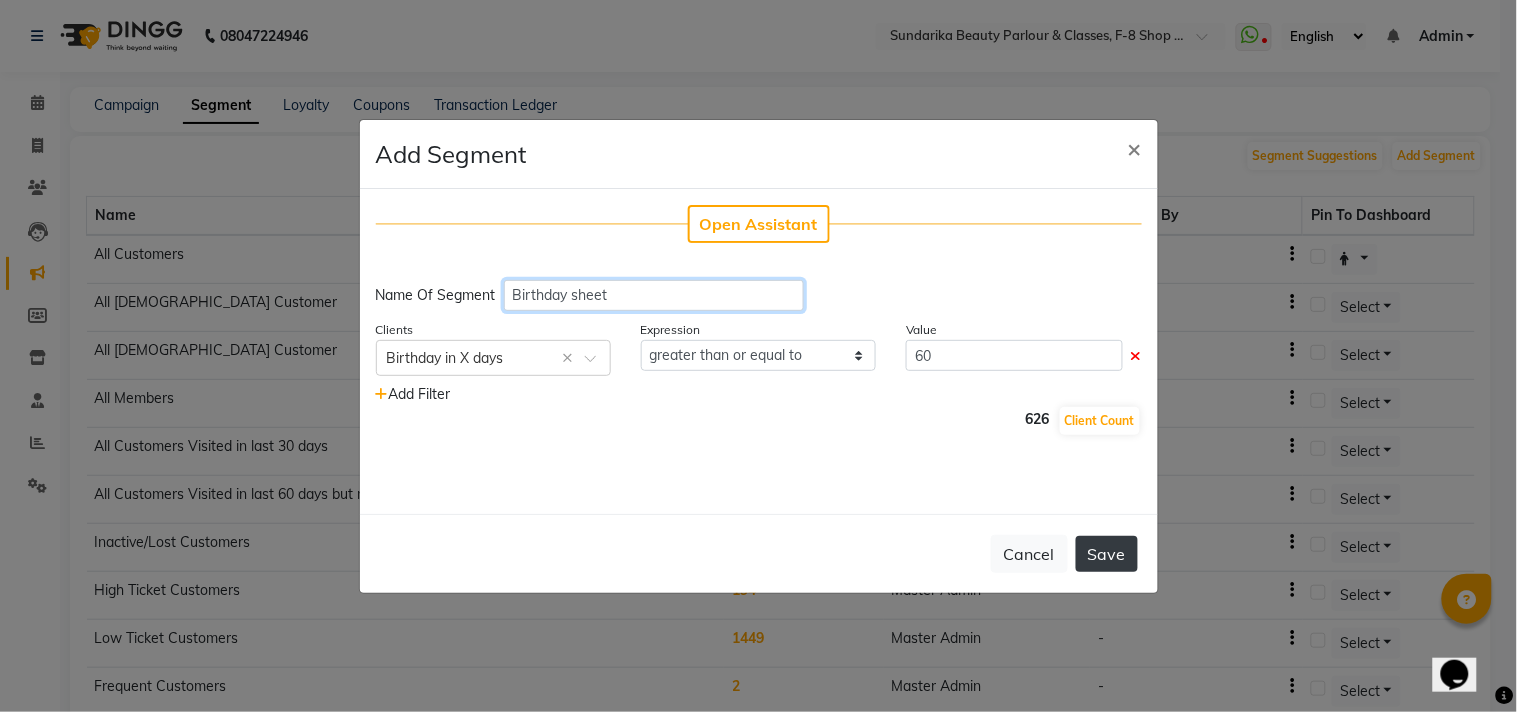 type on "Birthday sheet" 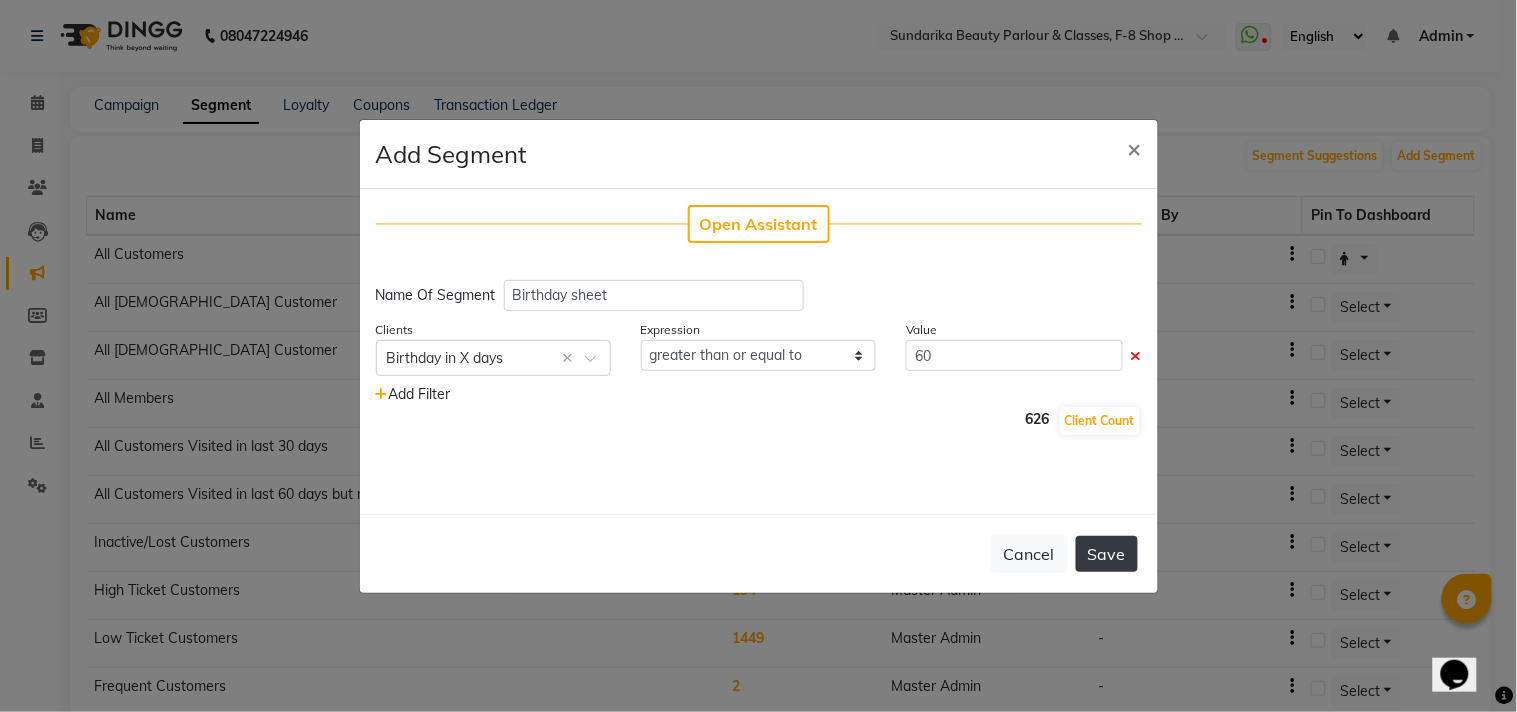 click on "Save" 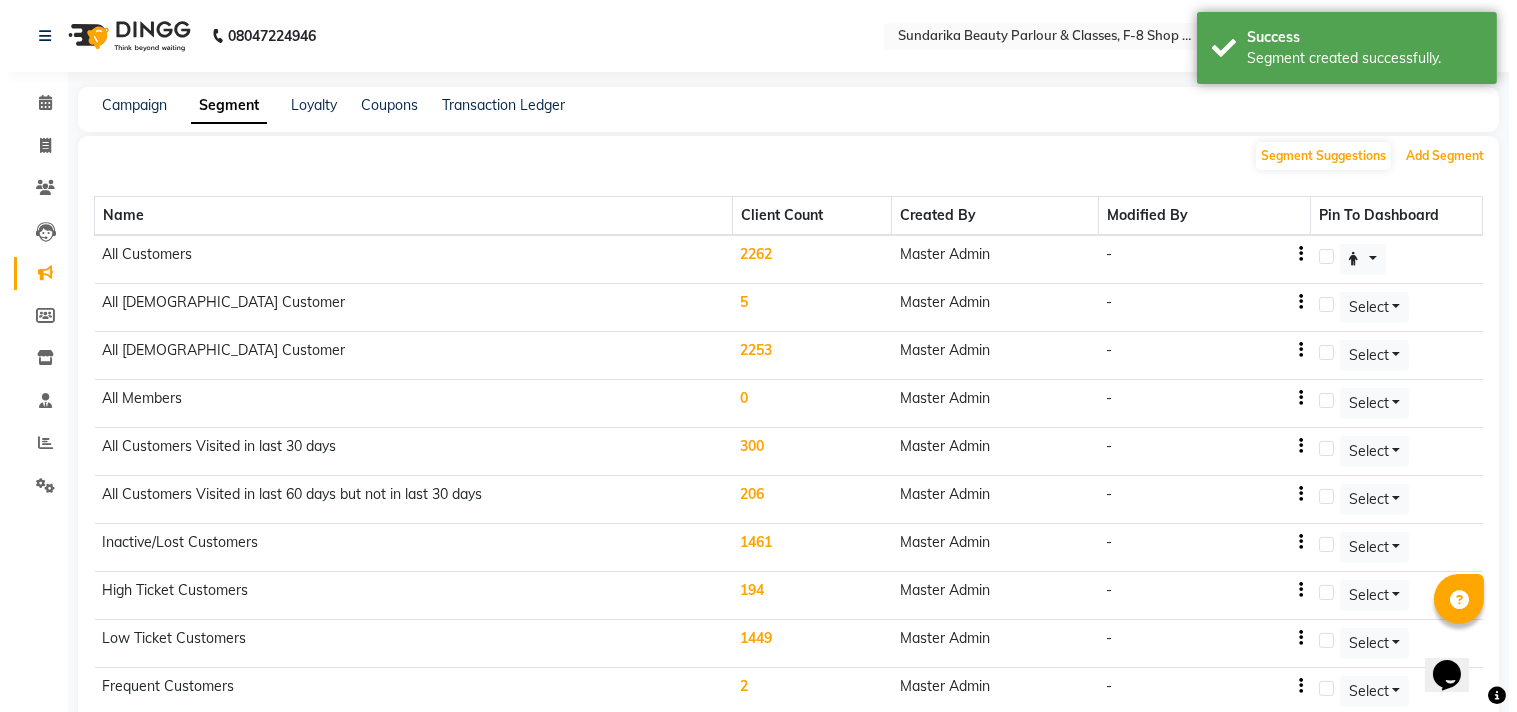 scroll, scrollTop: 678, scrollLeft: 0, axis: vertical 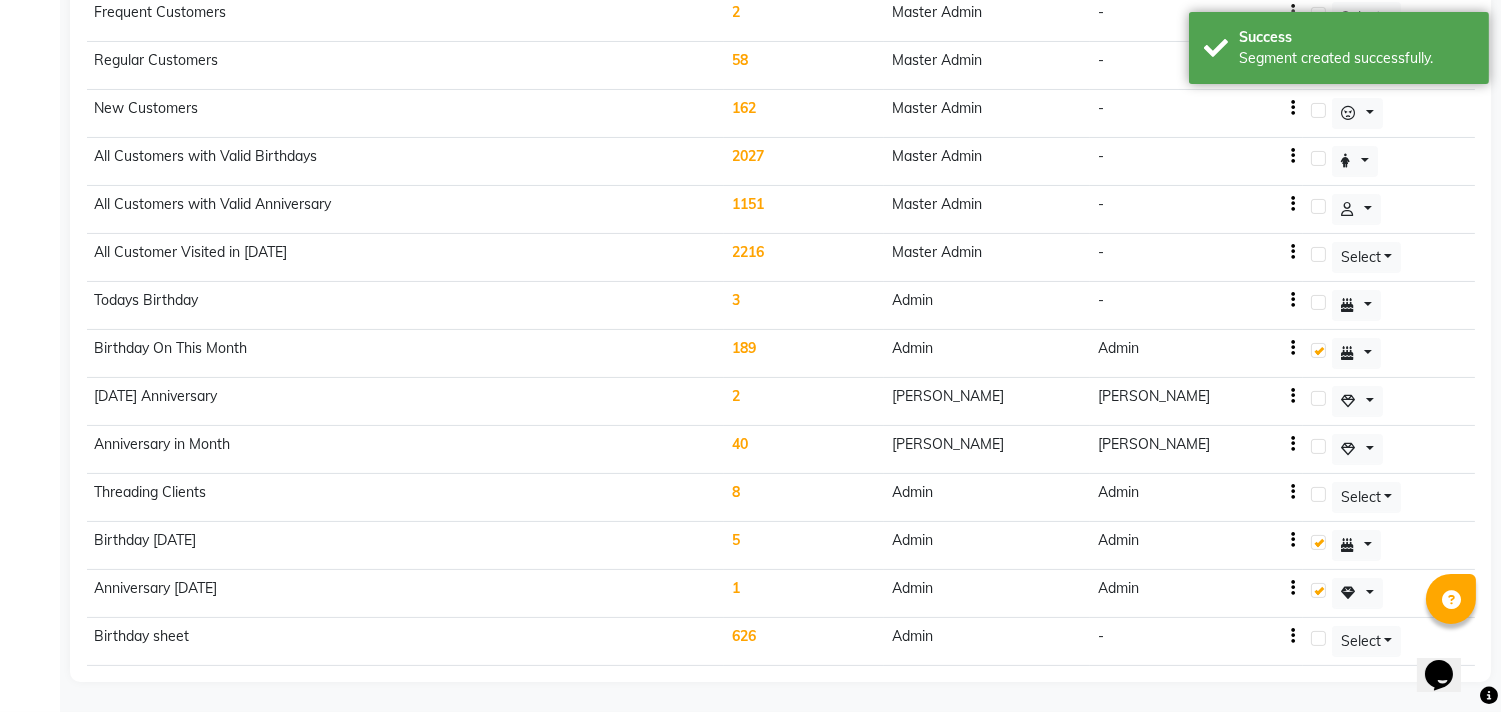 click on "626" 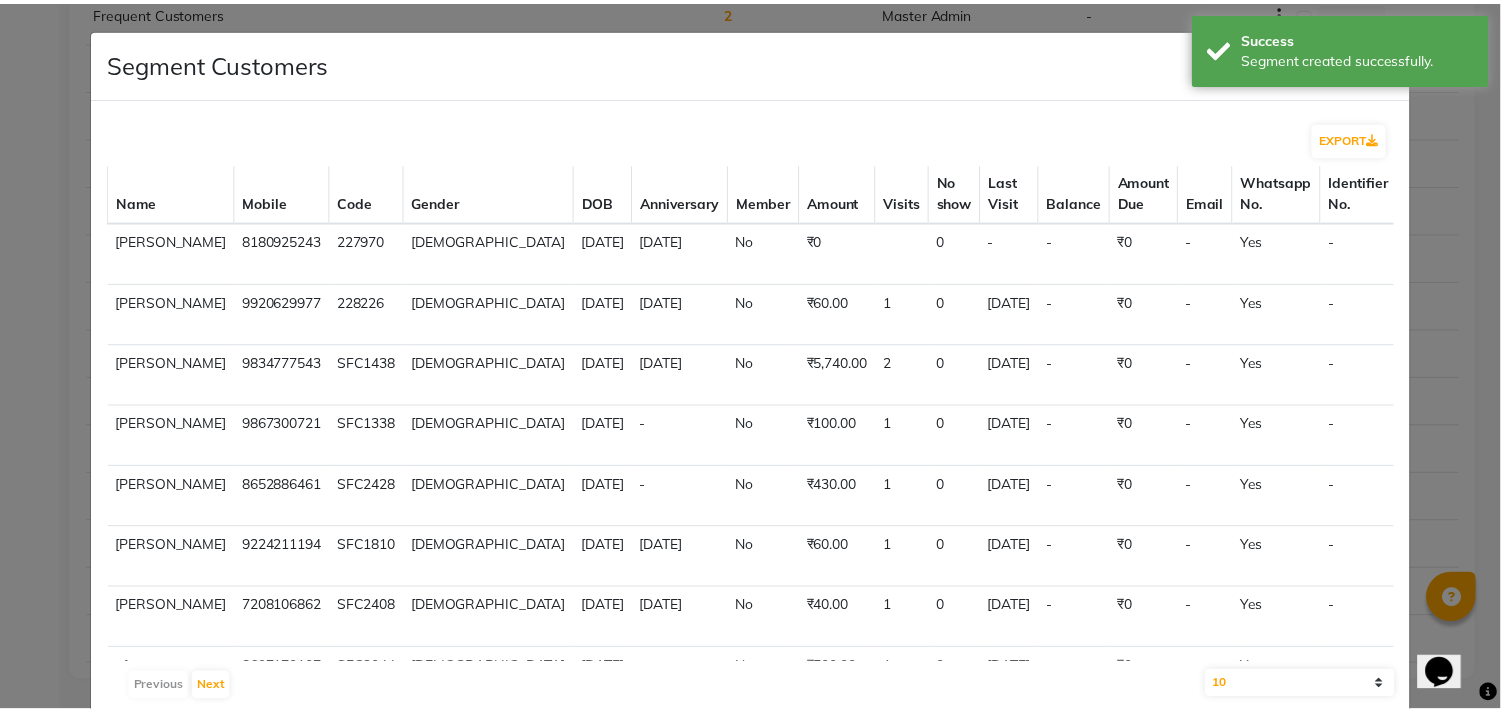 scroll, scrollTop: 0, scrollLeft: 0, axis: both 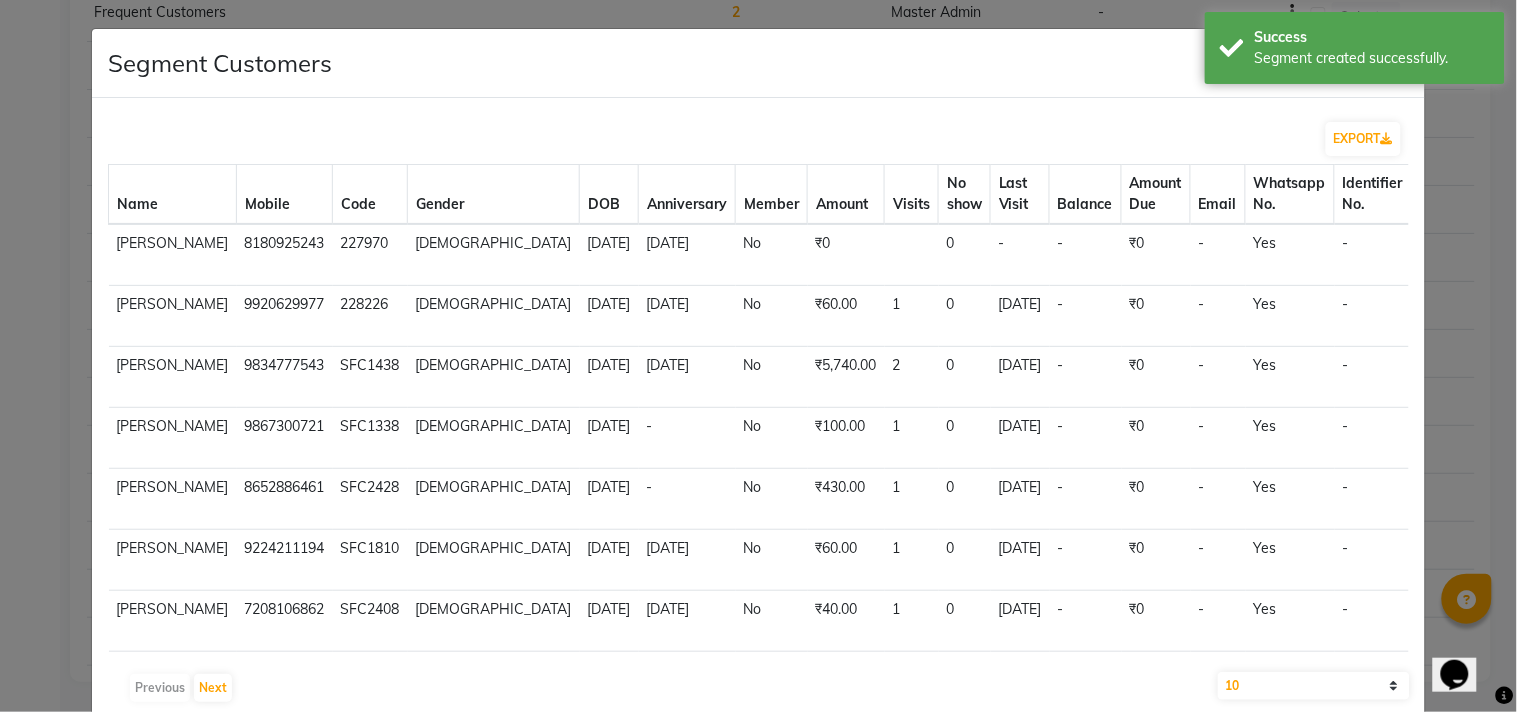 drag, startPoint x: 517, startPoint y: 243, endPoint x: 577, endPoint y: 256, distance: 61.39218 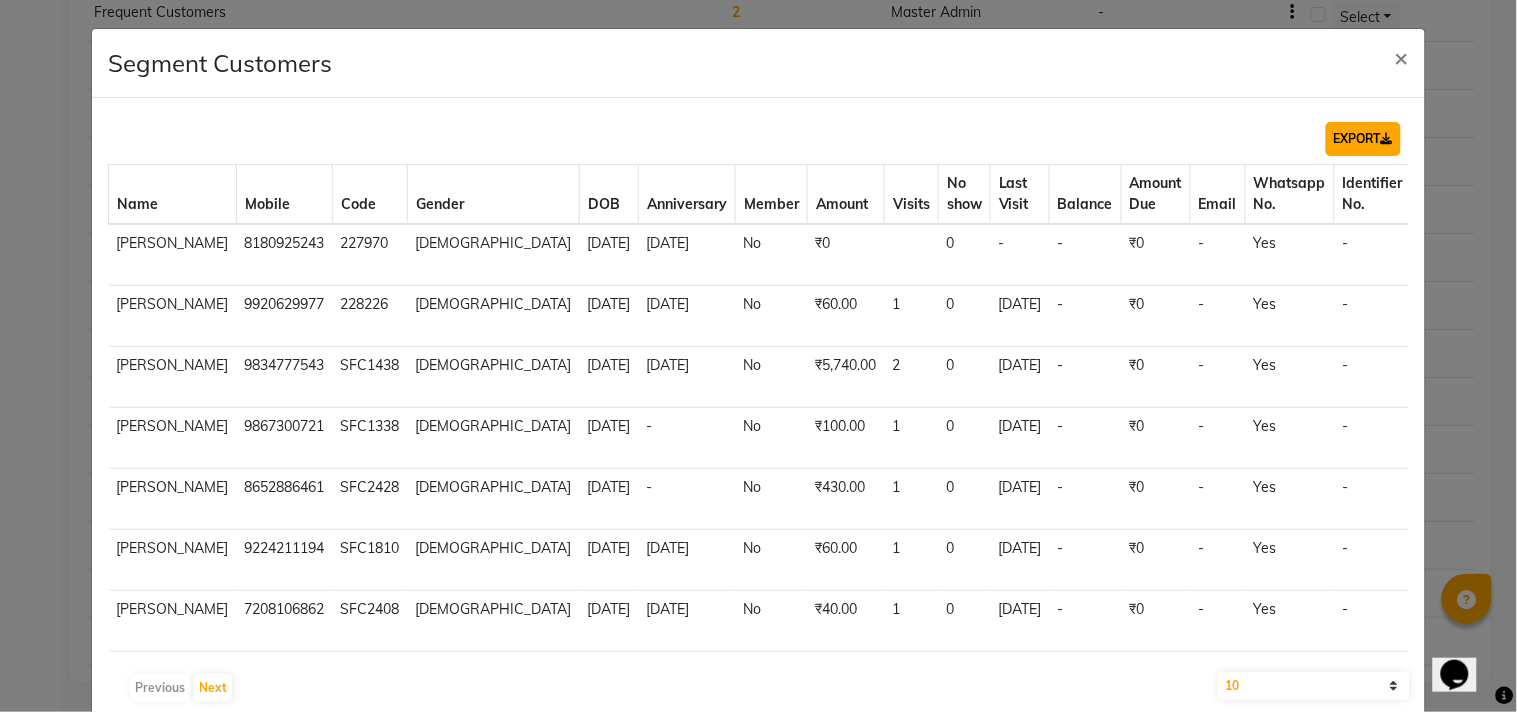 click on "EXPORT" 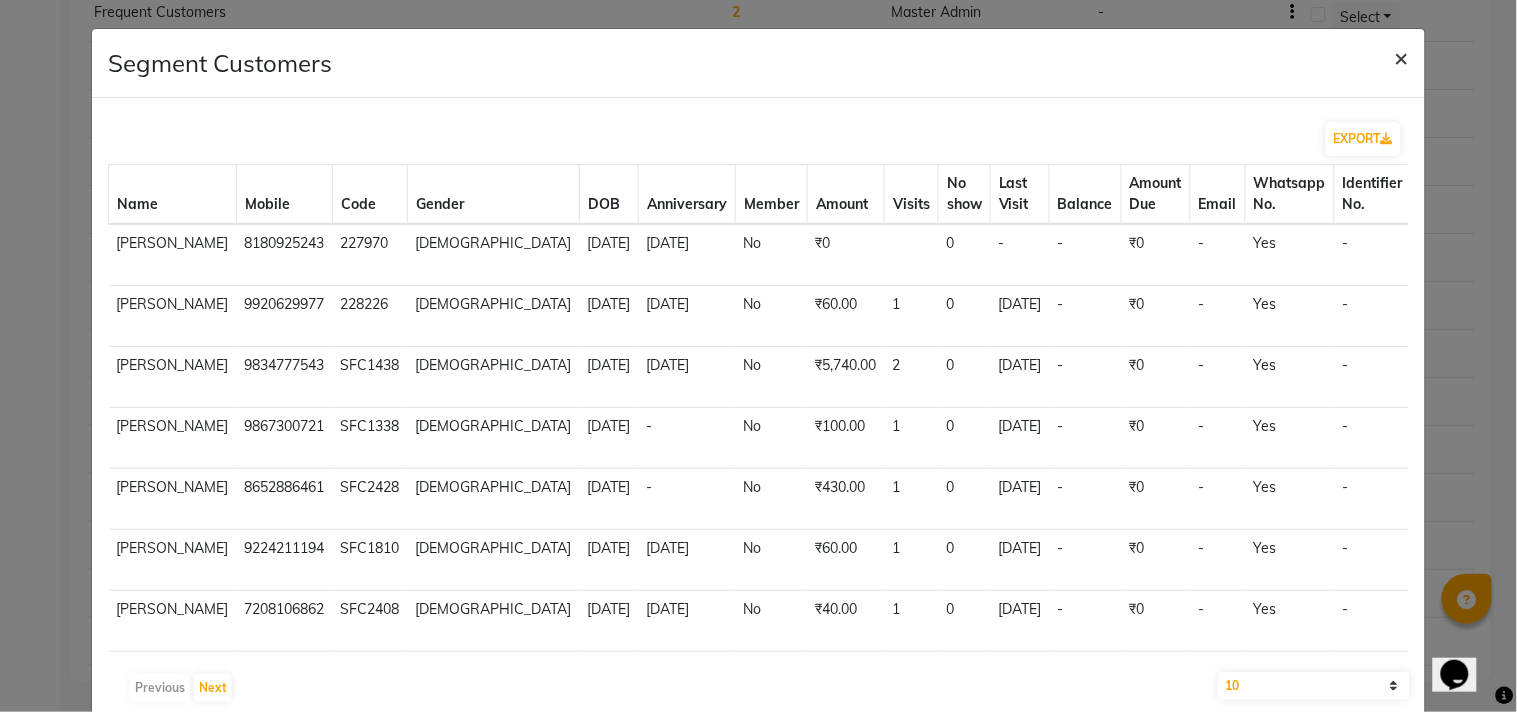 click on "×" 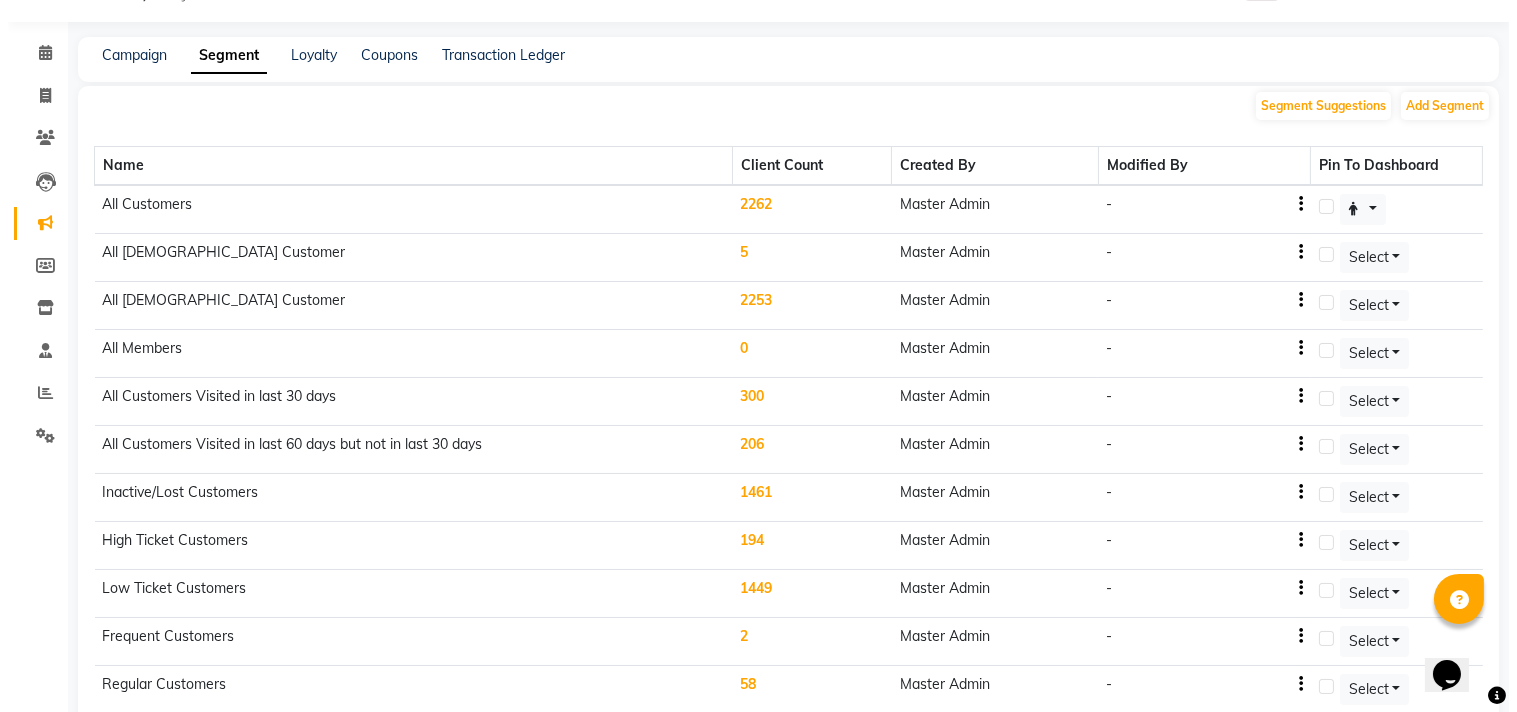 scroll, scrollTop: 0, scrollLeft: 0, axis: both 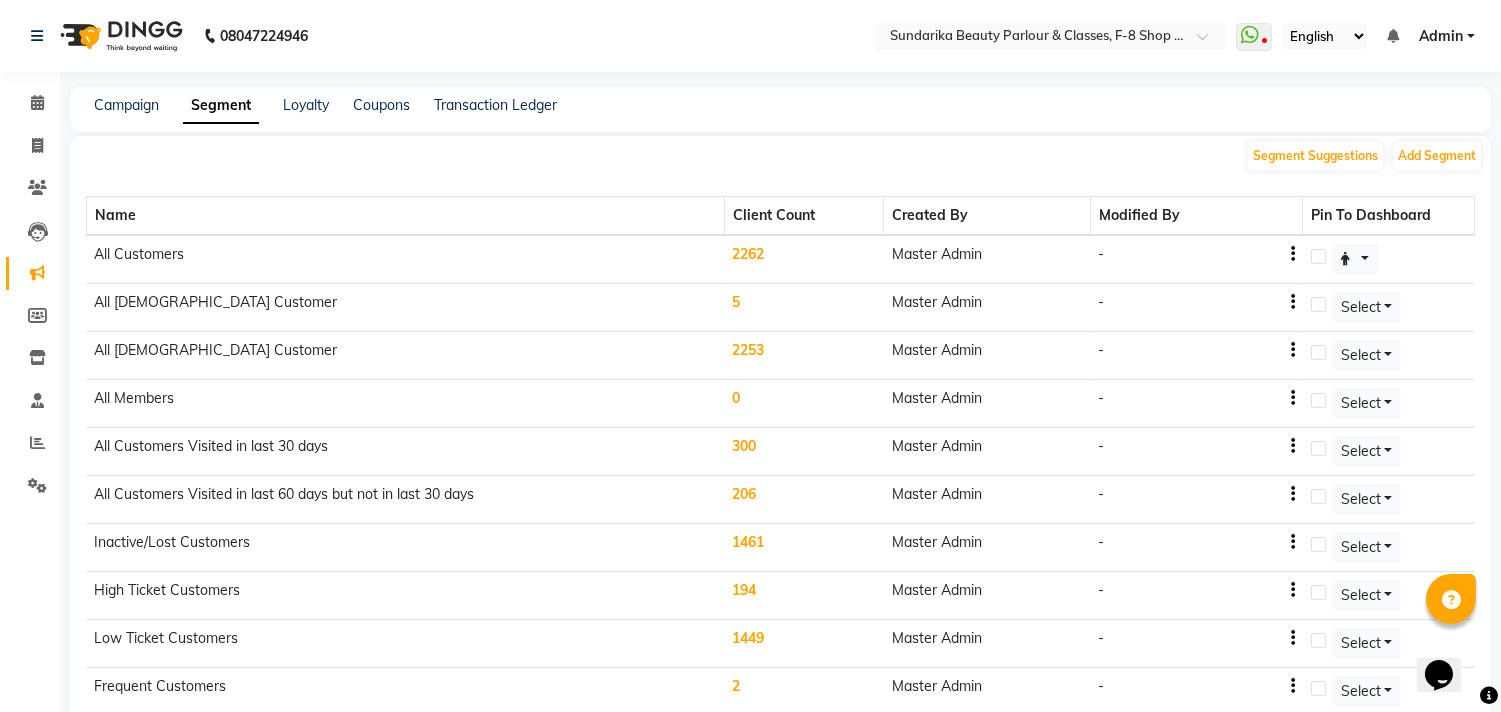 click on "2262" 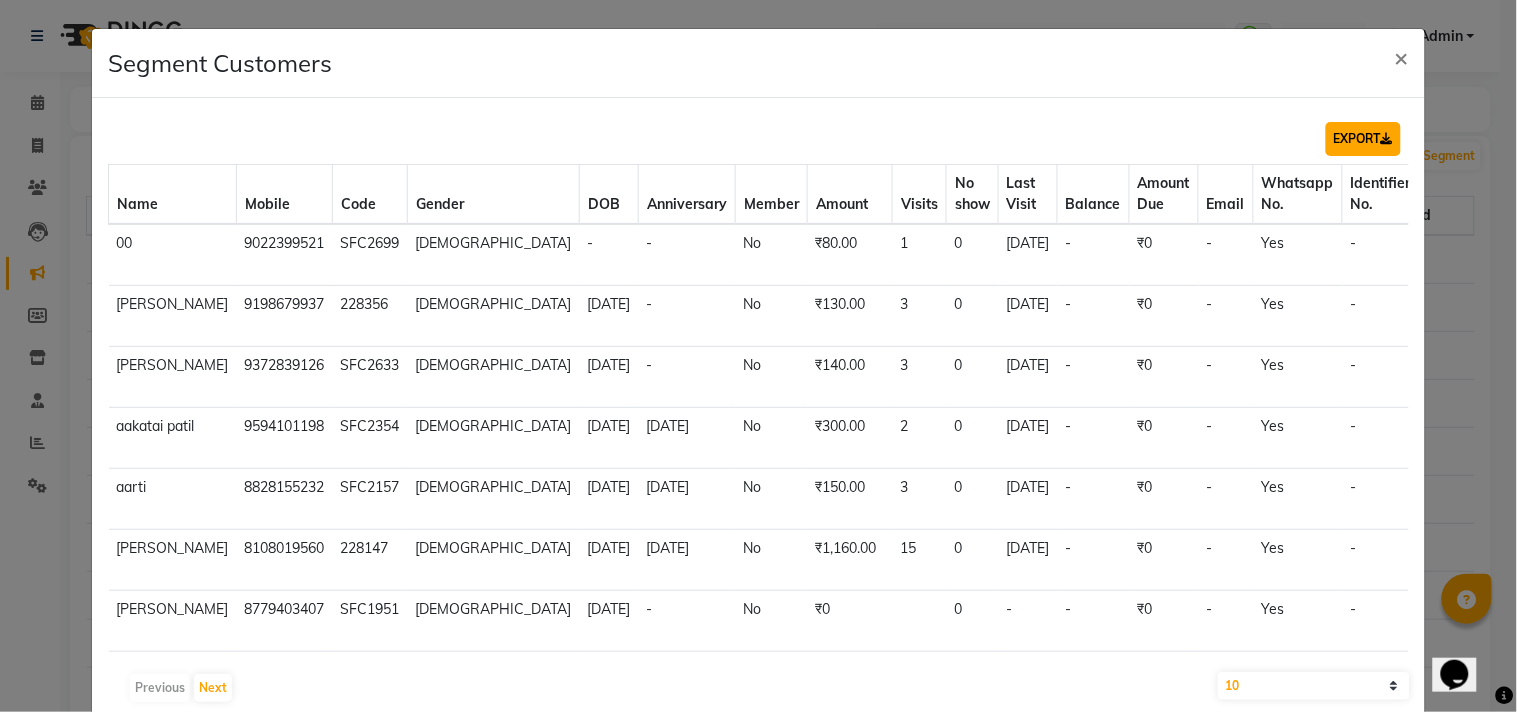 click on "EXPORT" 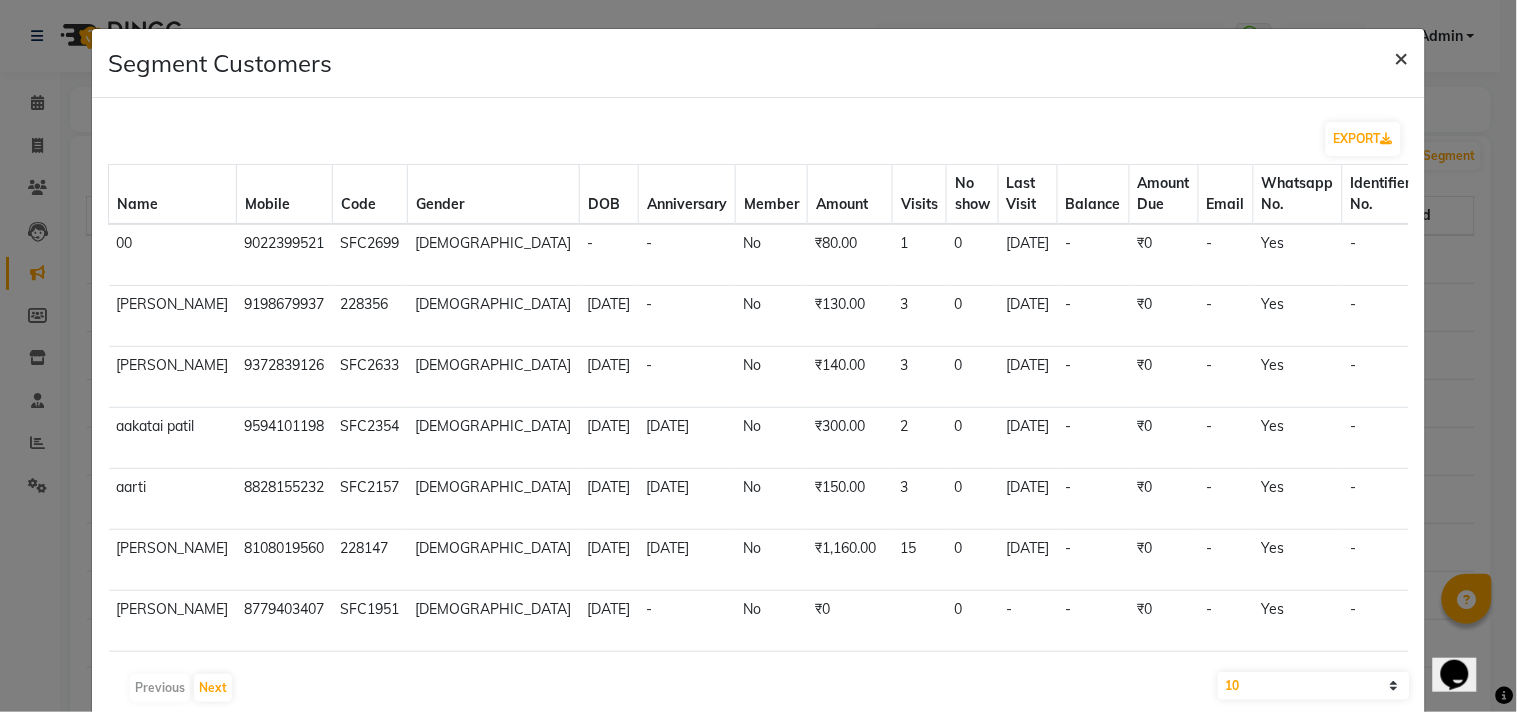 click on "×" 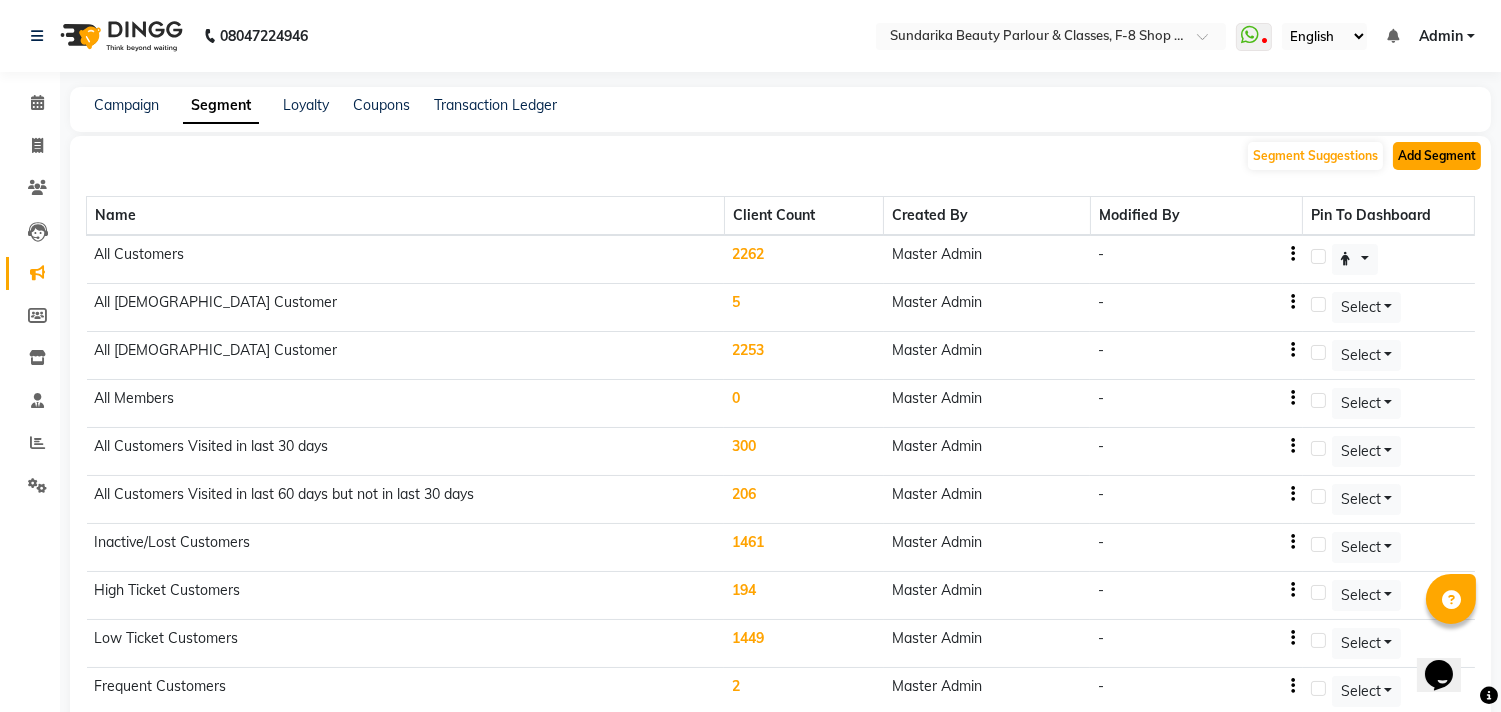 click on "Add Segment" 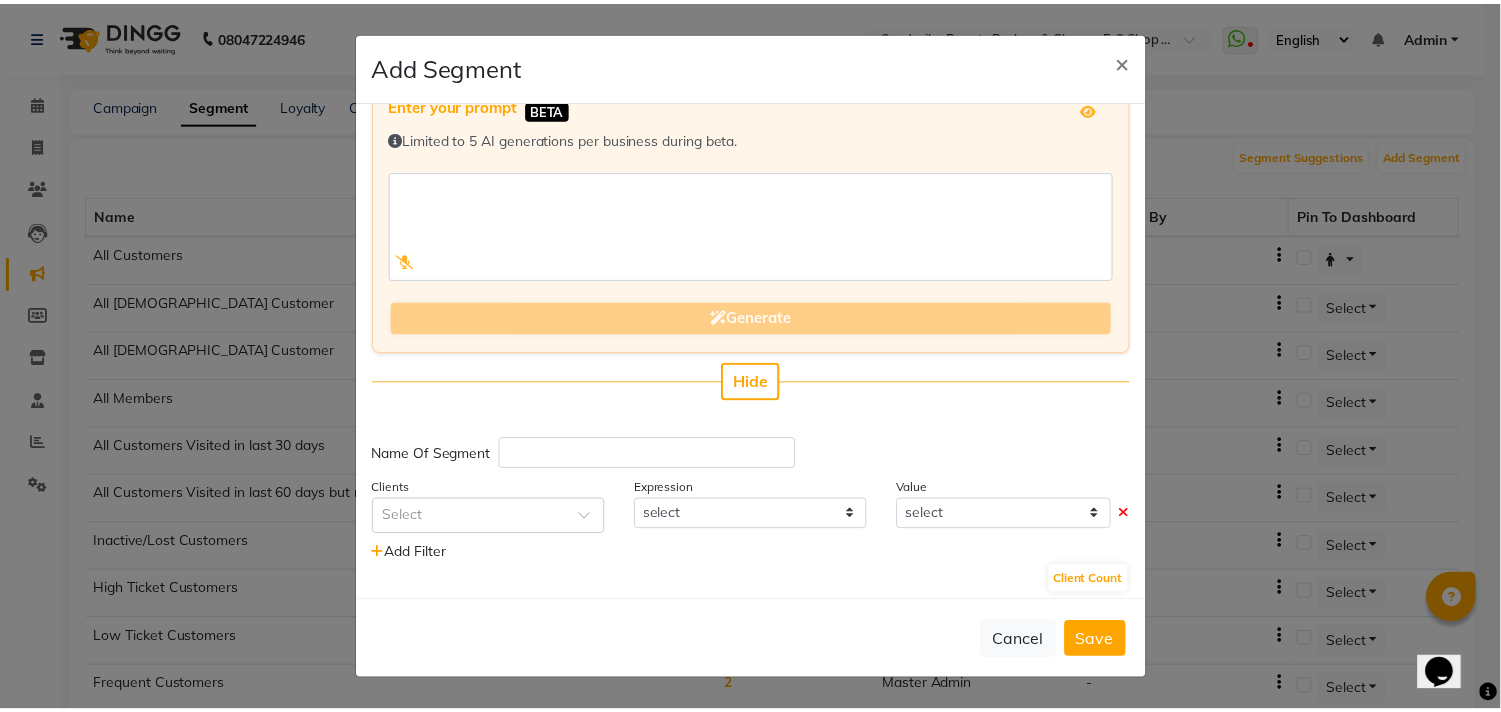 scroll, scrollTop: 48, scrollLeft: 0, axis: vertical 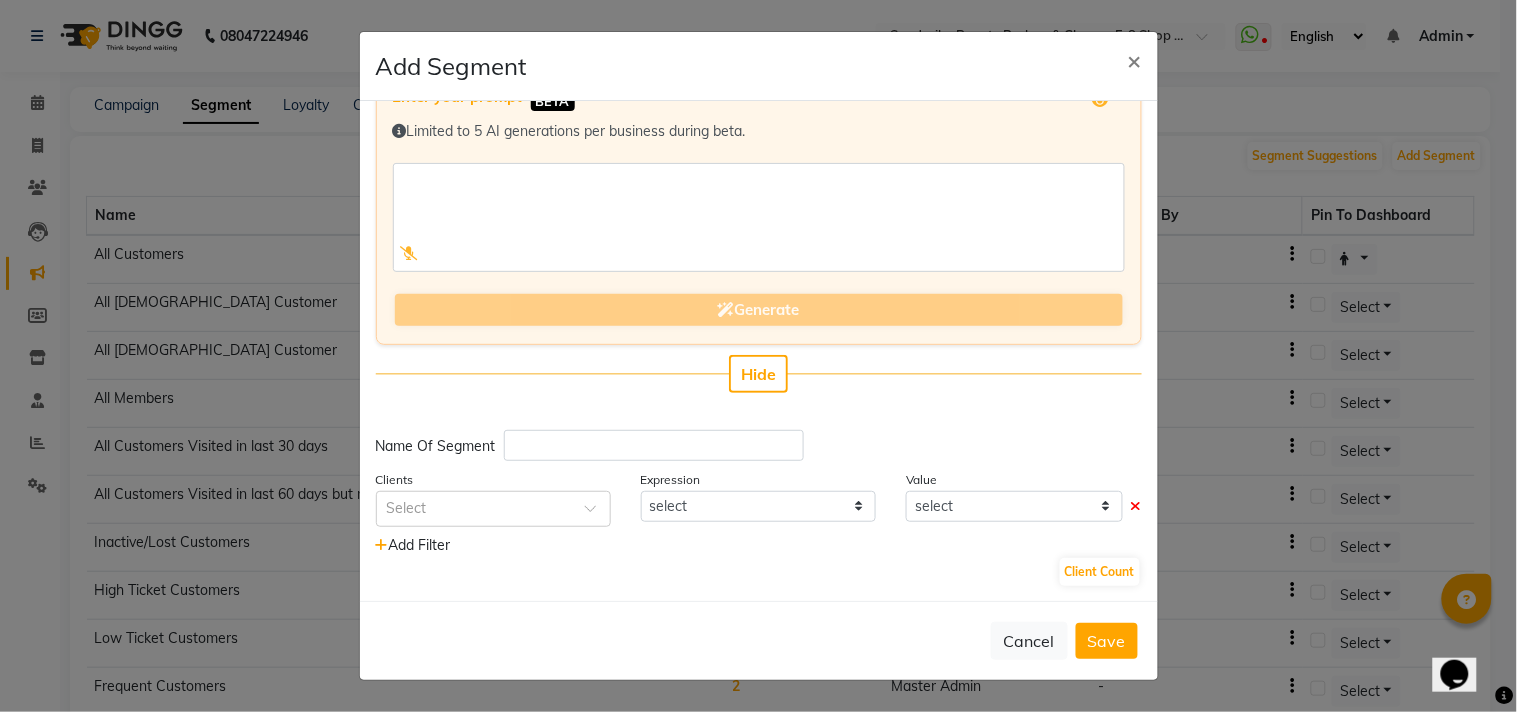 type 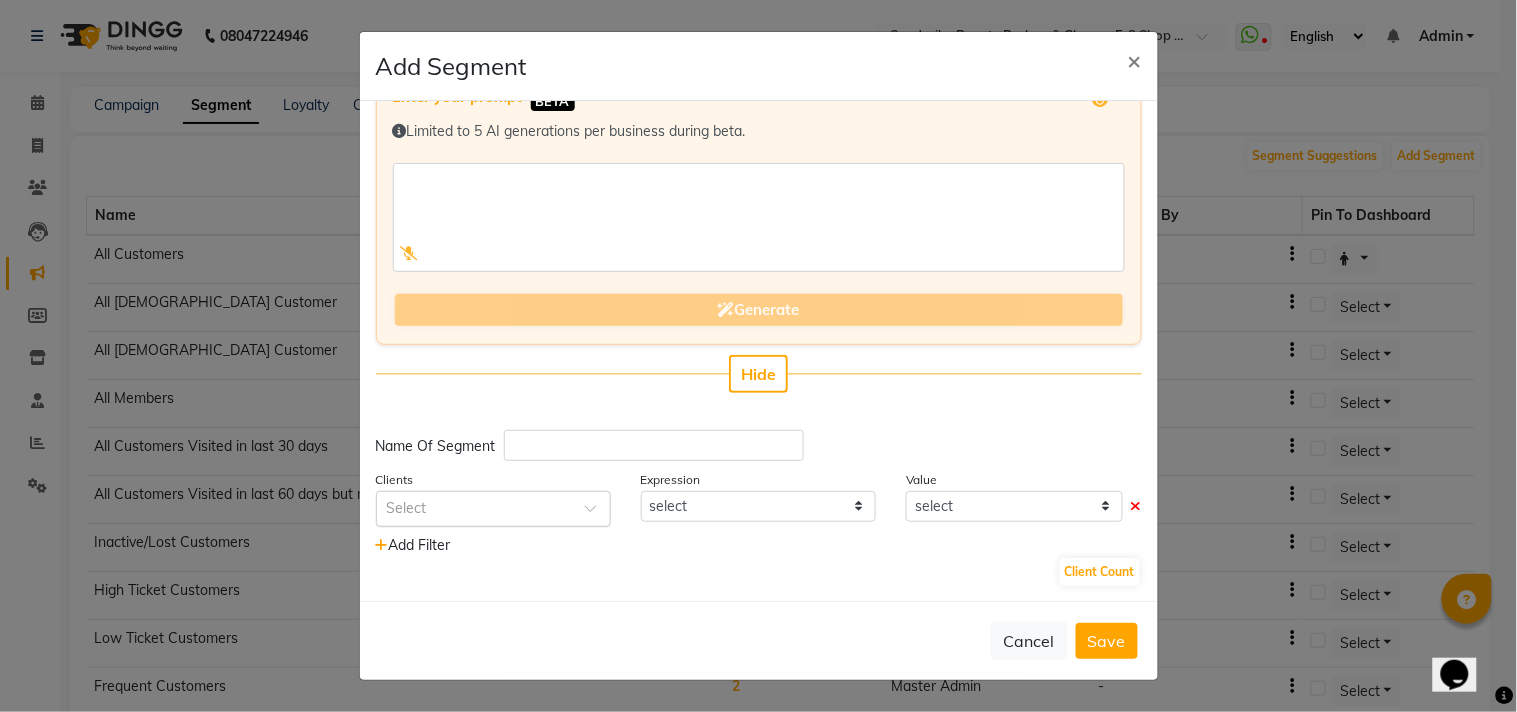 click 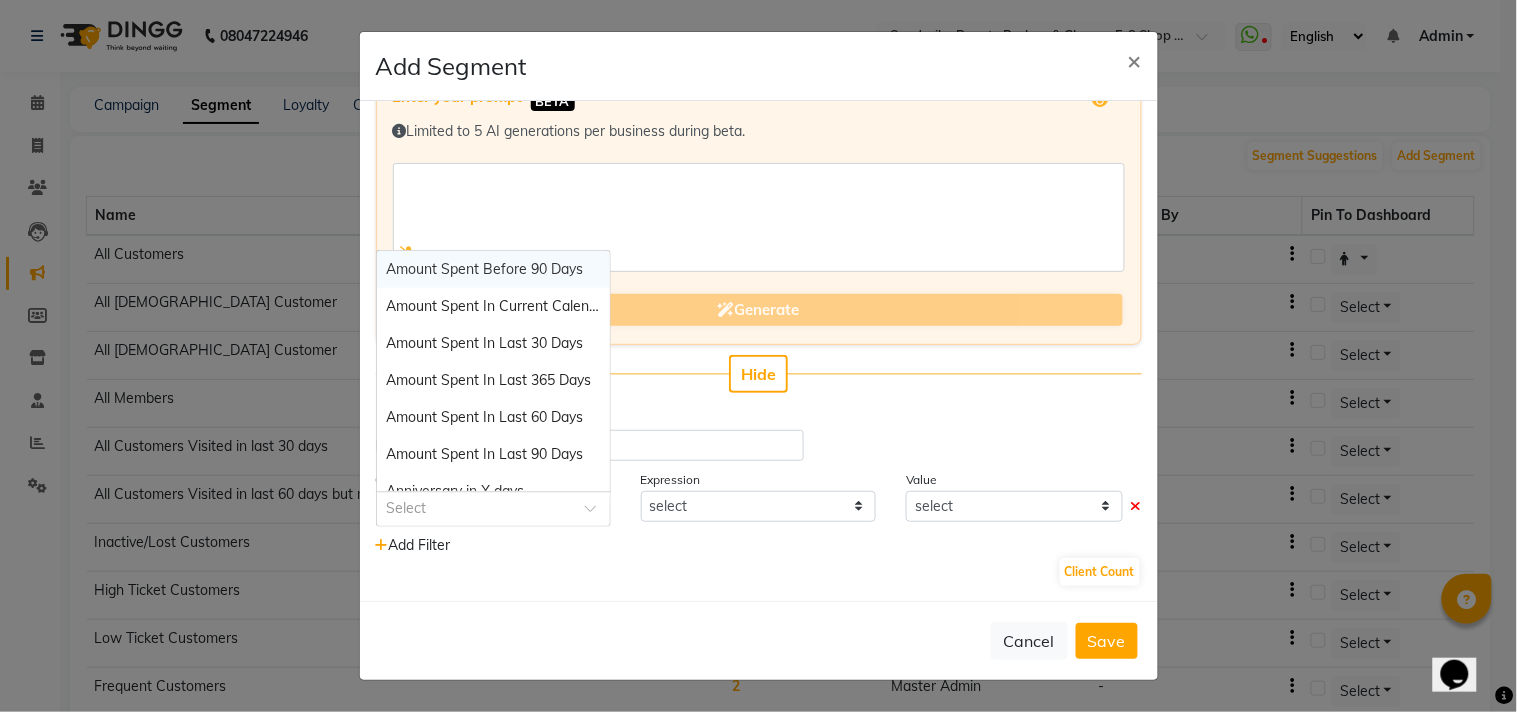 click 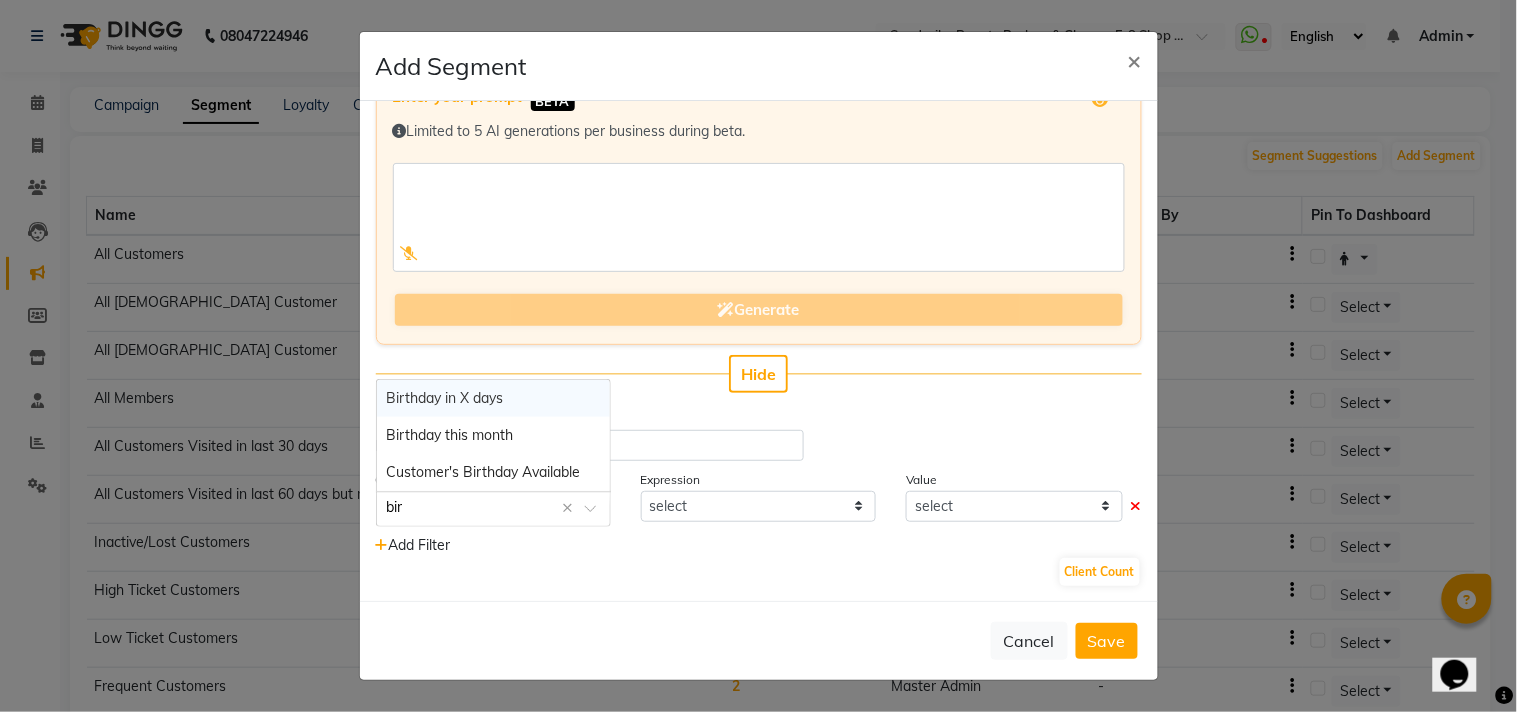 type on "birt" 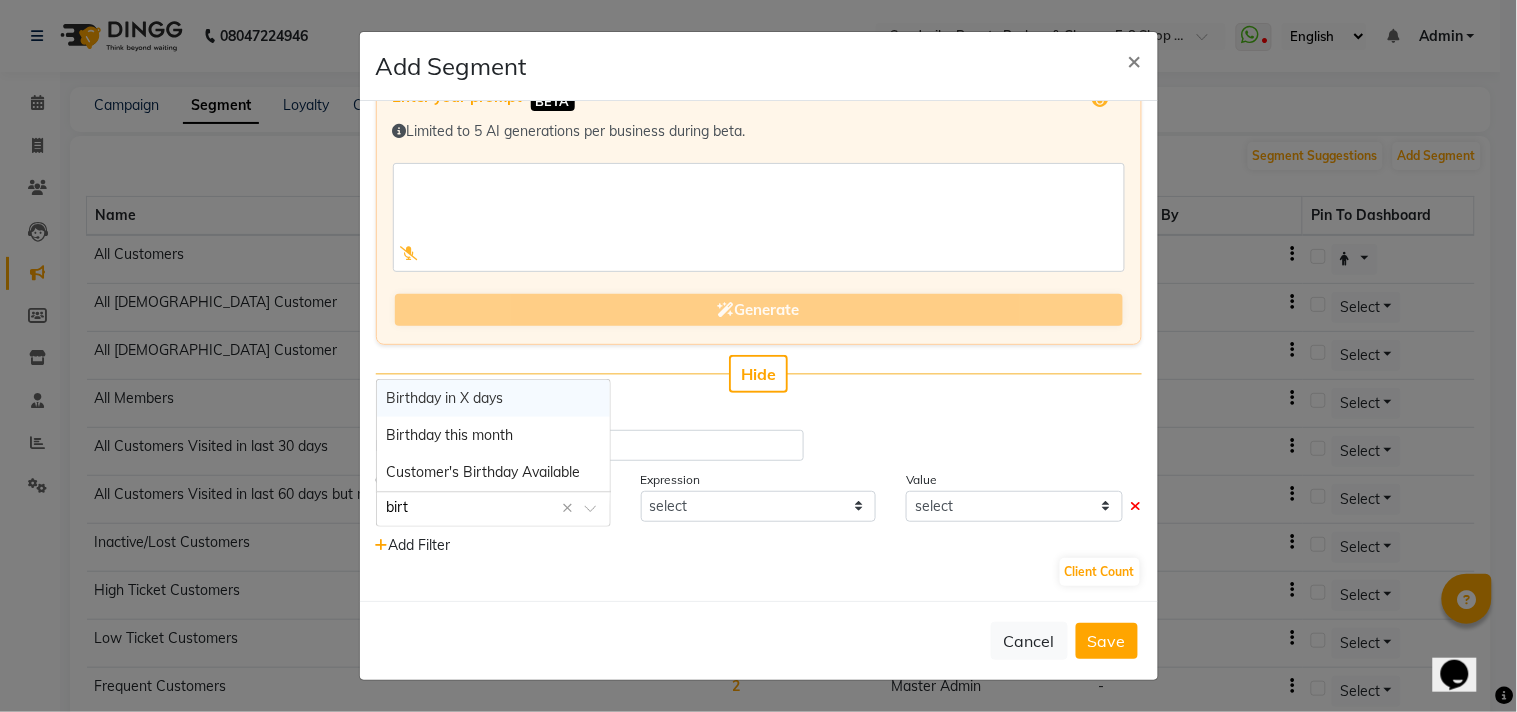 click on "Birthday in X days" at bounding box center [445, 398] 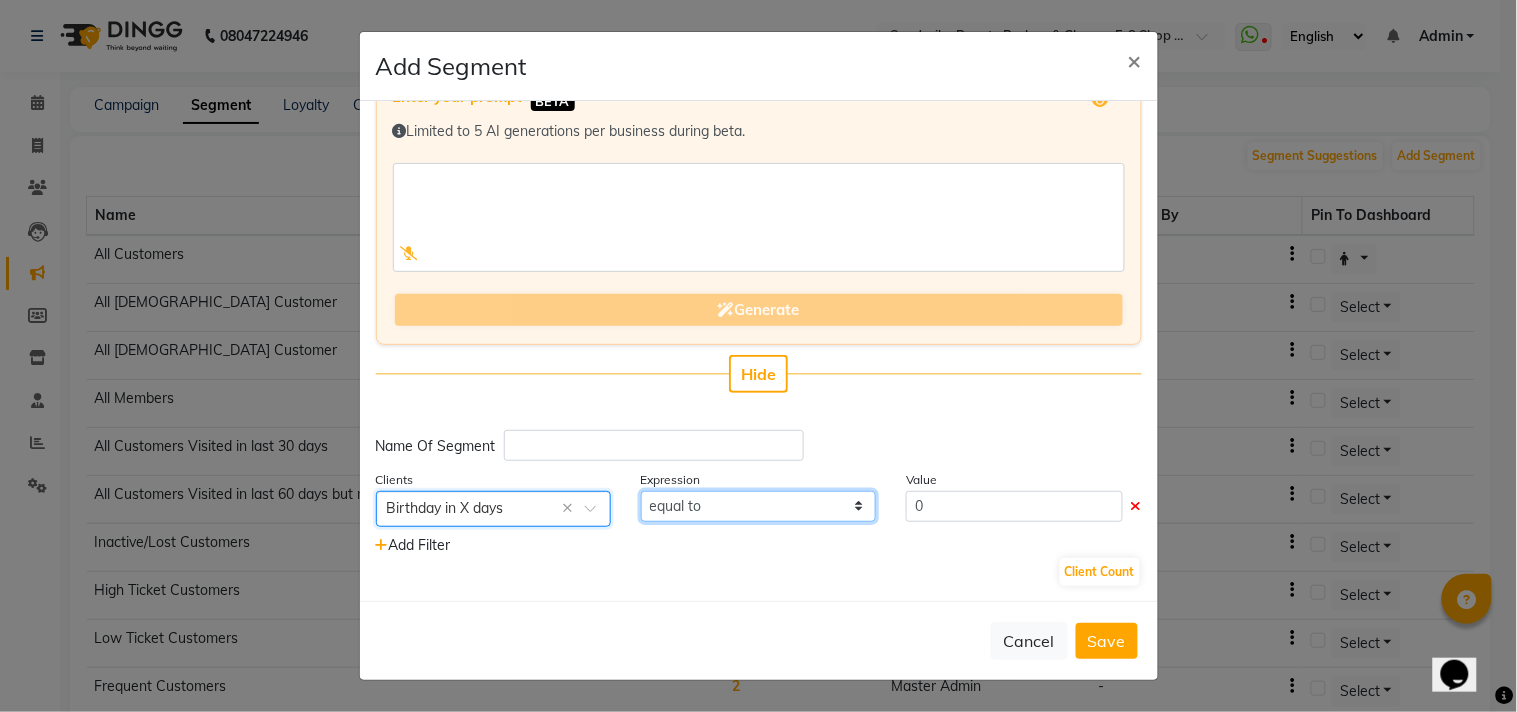 click on "equal to greater than greater than or equal to less than  less than or equal to" 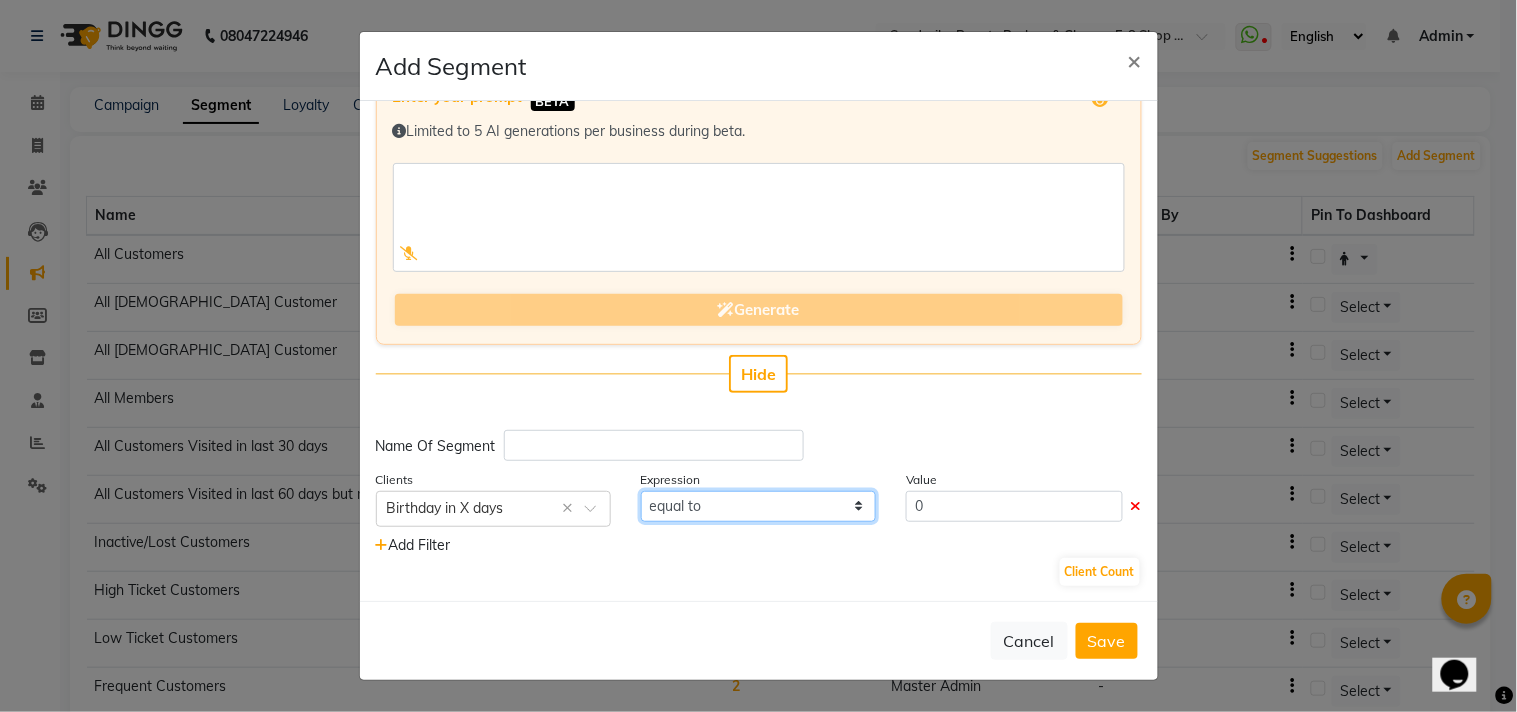 select on "<=" 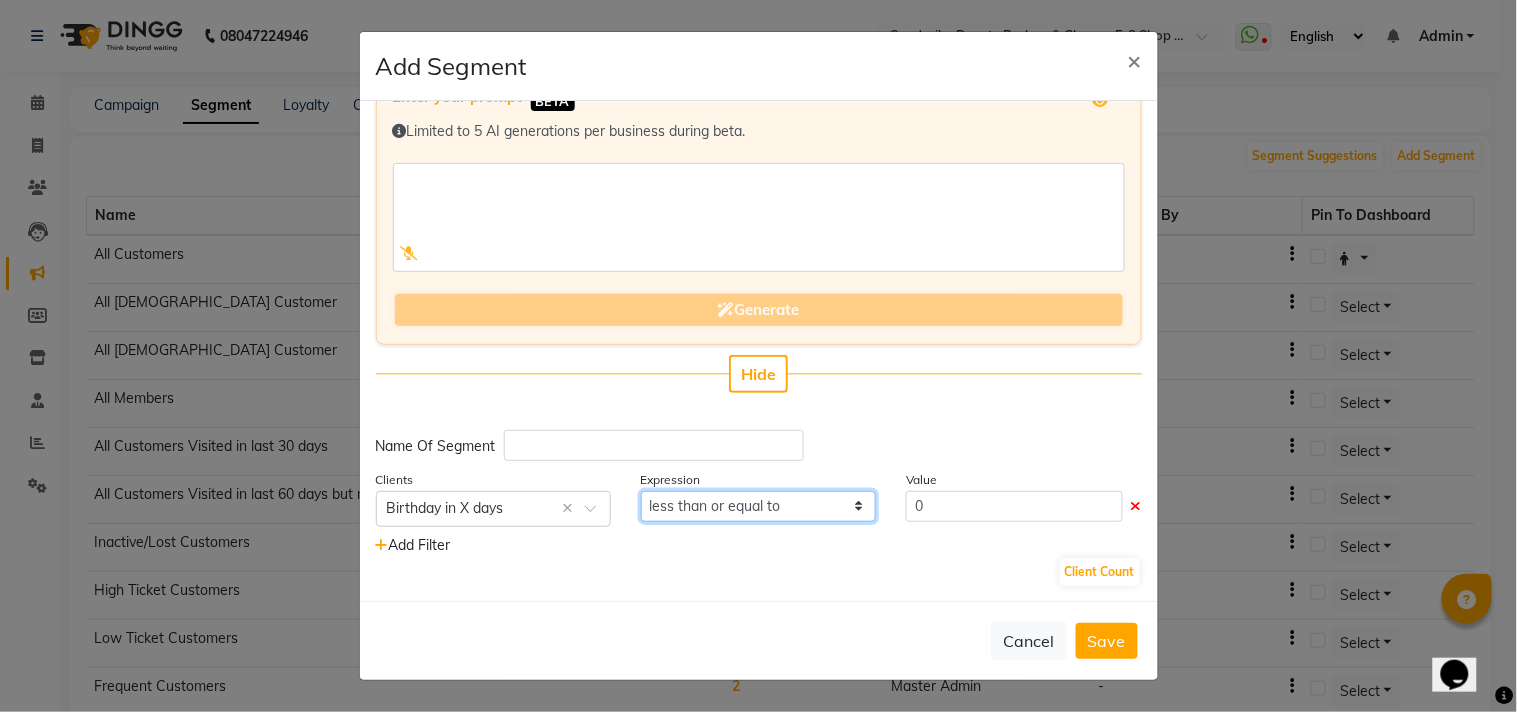 click on "equal to greater than greater than or equal to less than  less than or equal to" 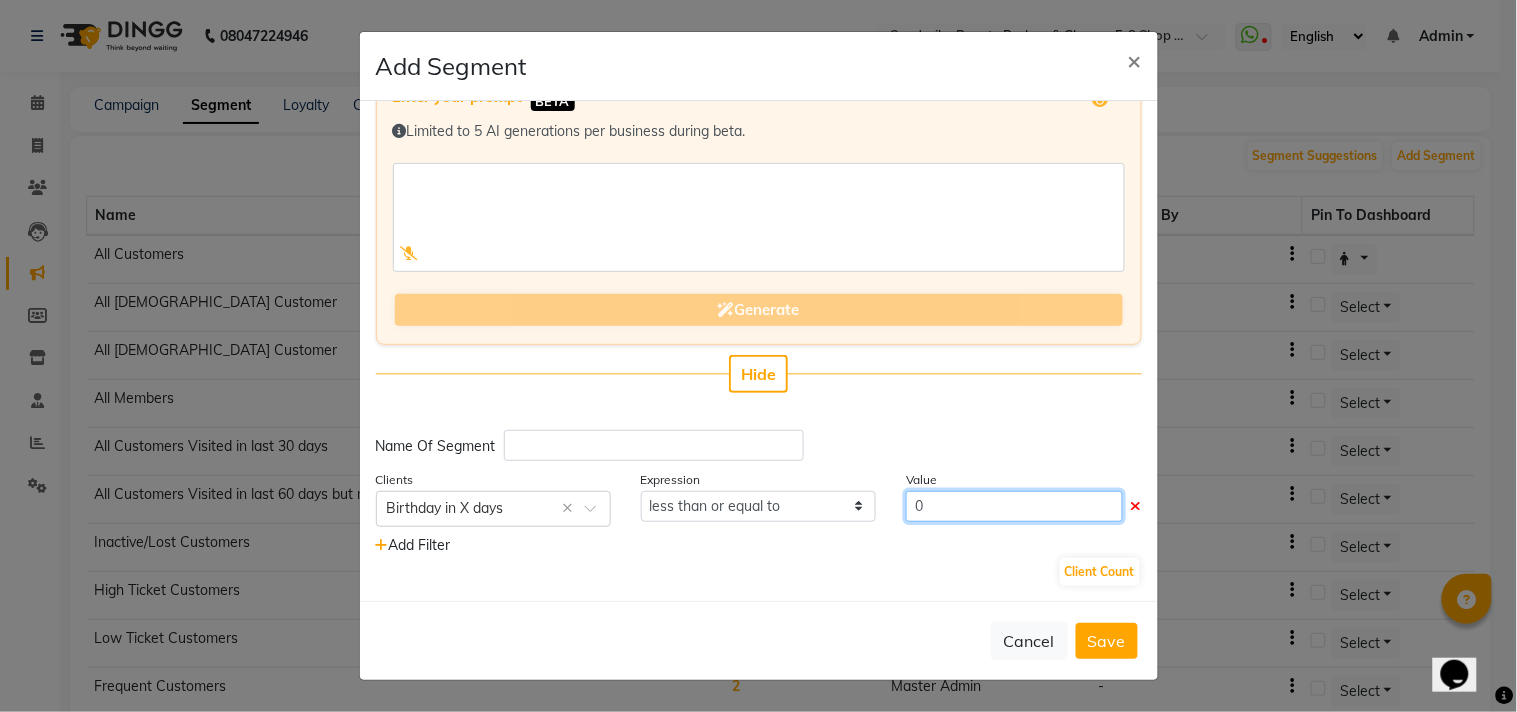 click on "0" 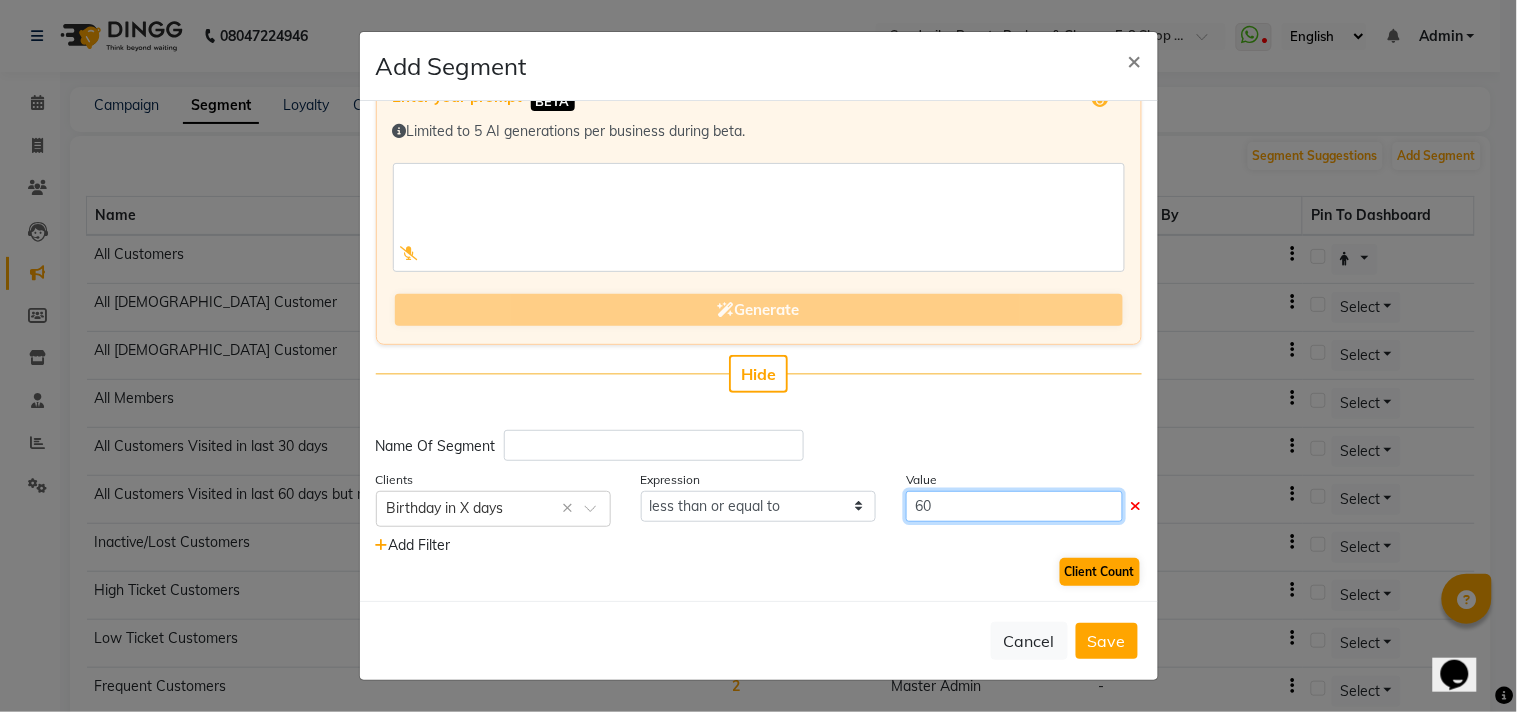 type on "60" 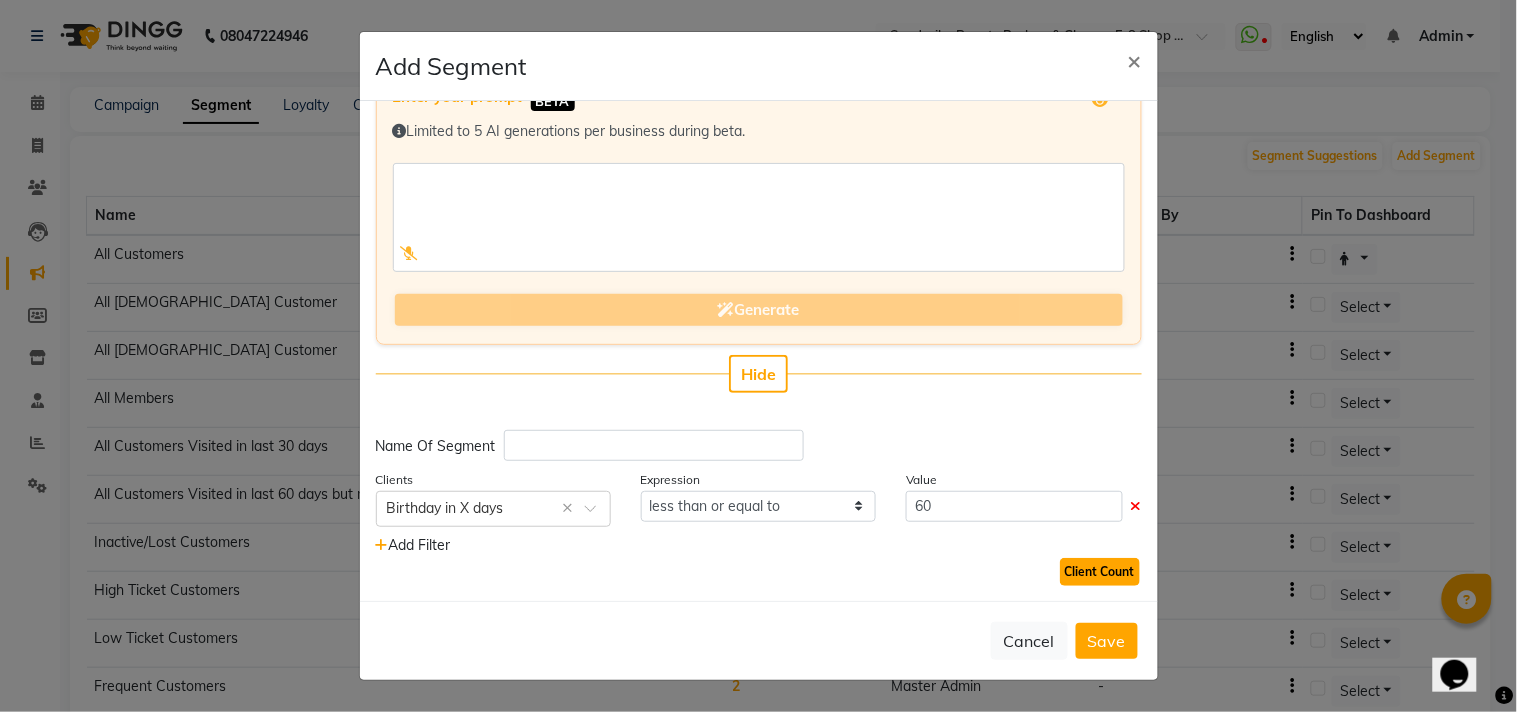 click on "Client Count" 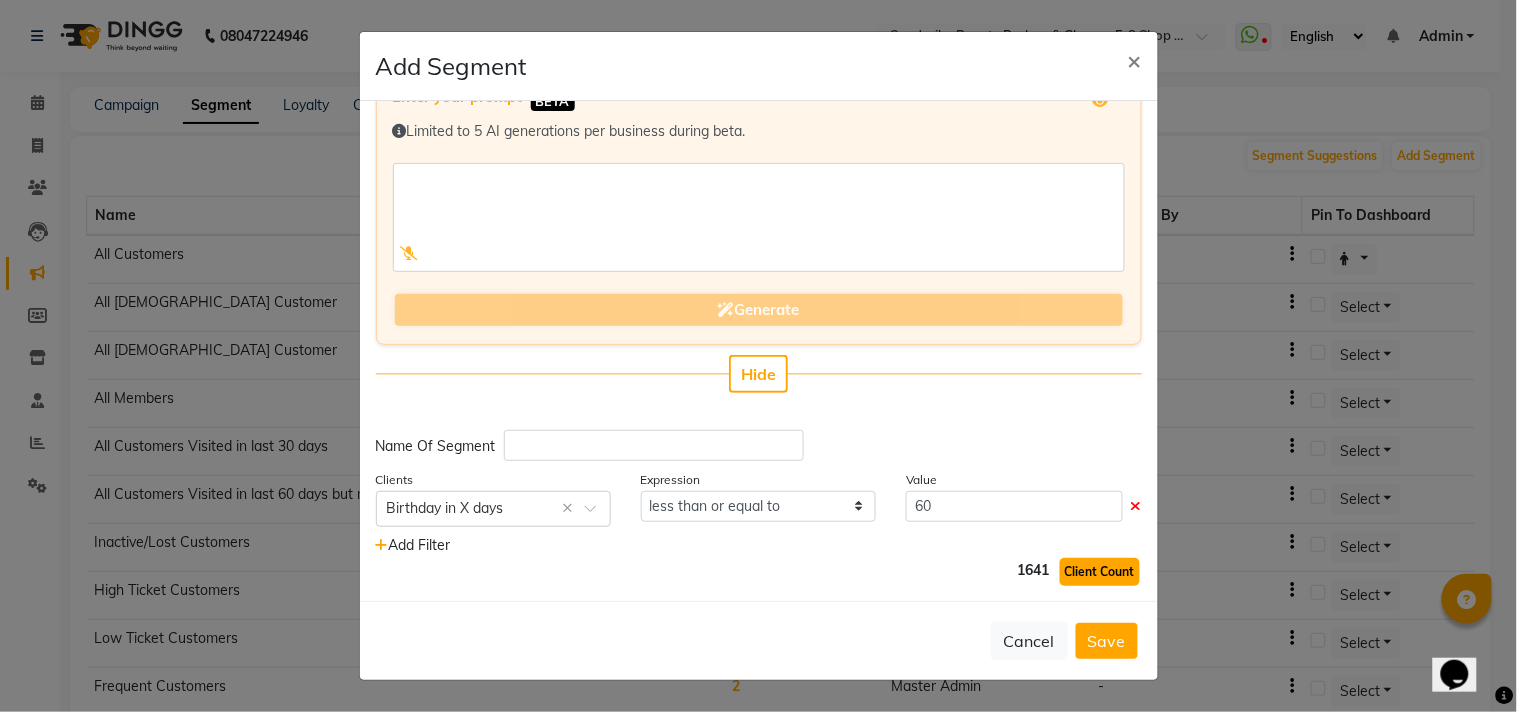 click on "Client Count" 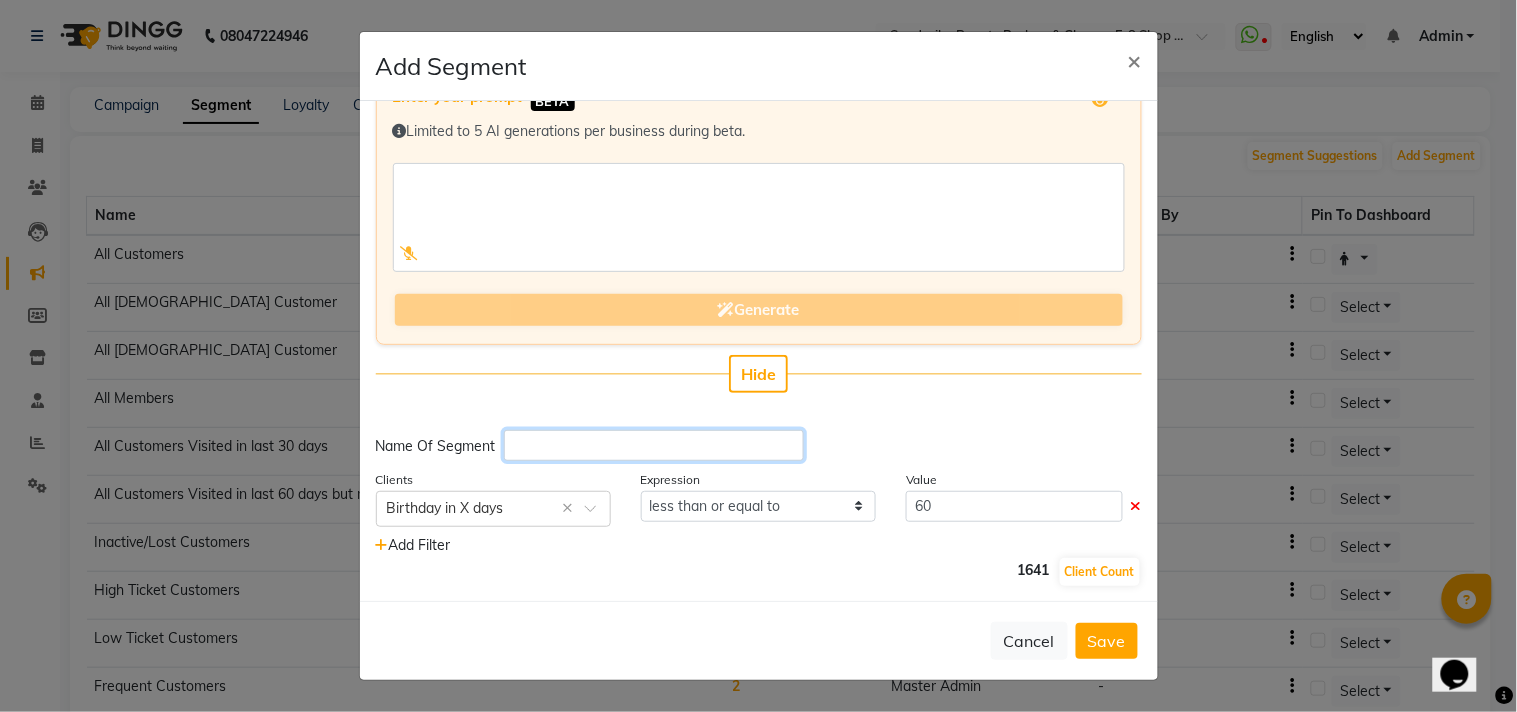 click 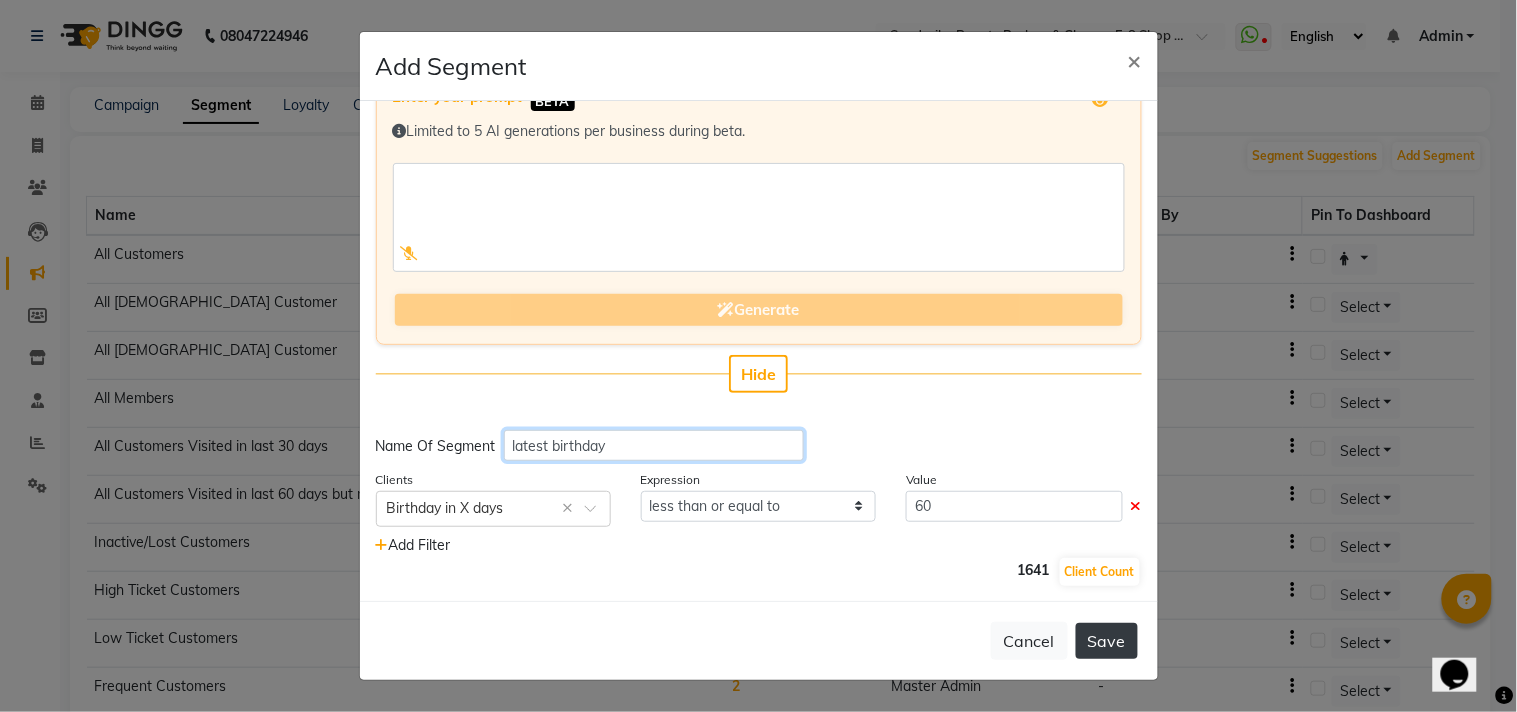 type on "latest birthday" 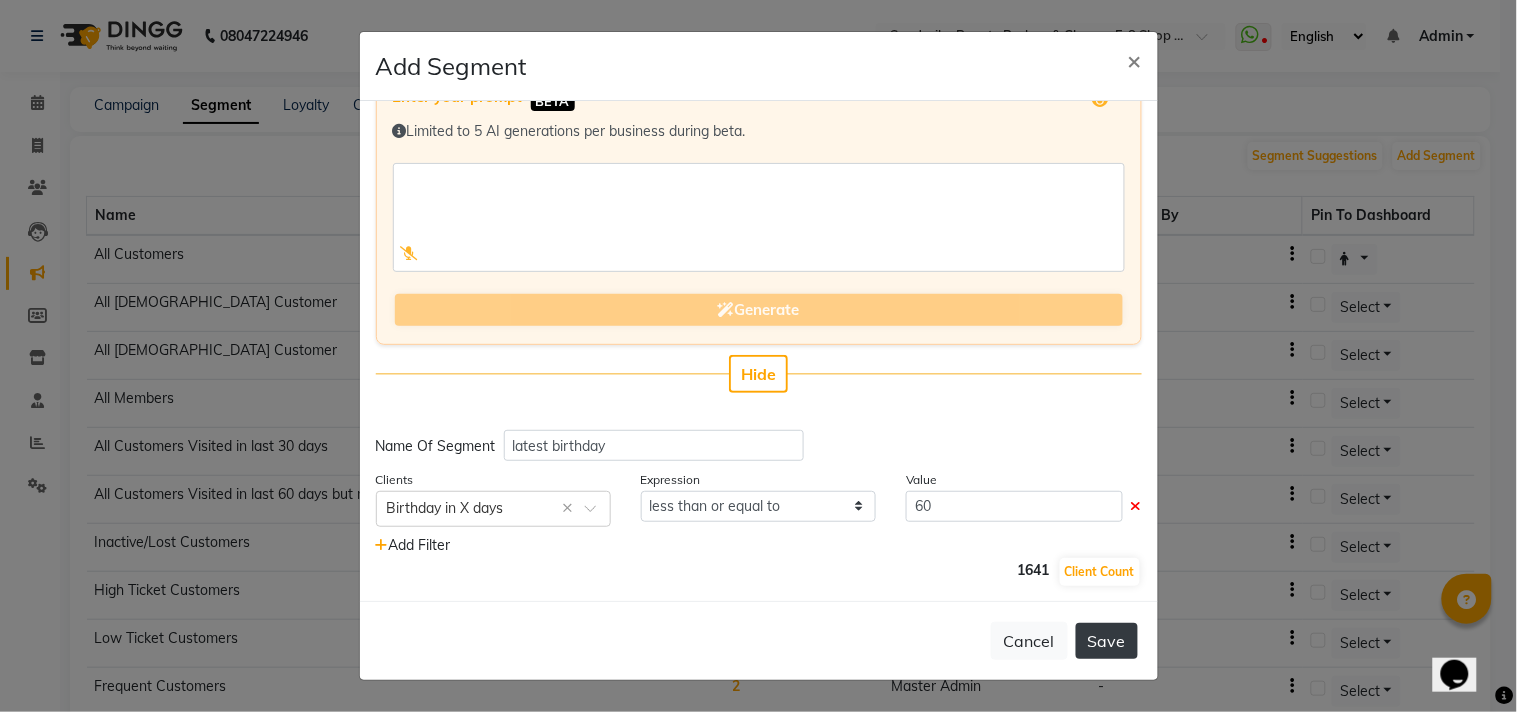 click on "Save" 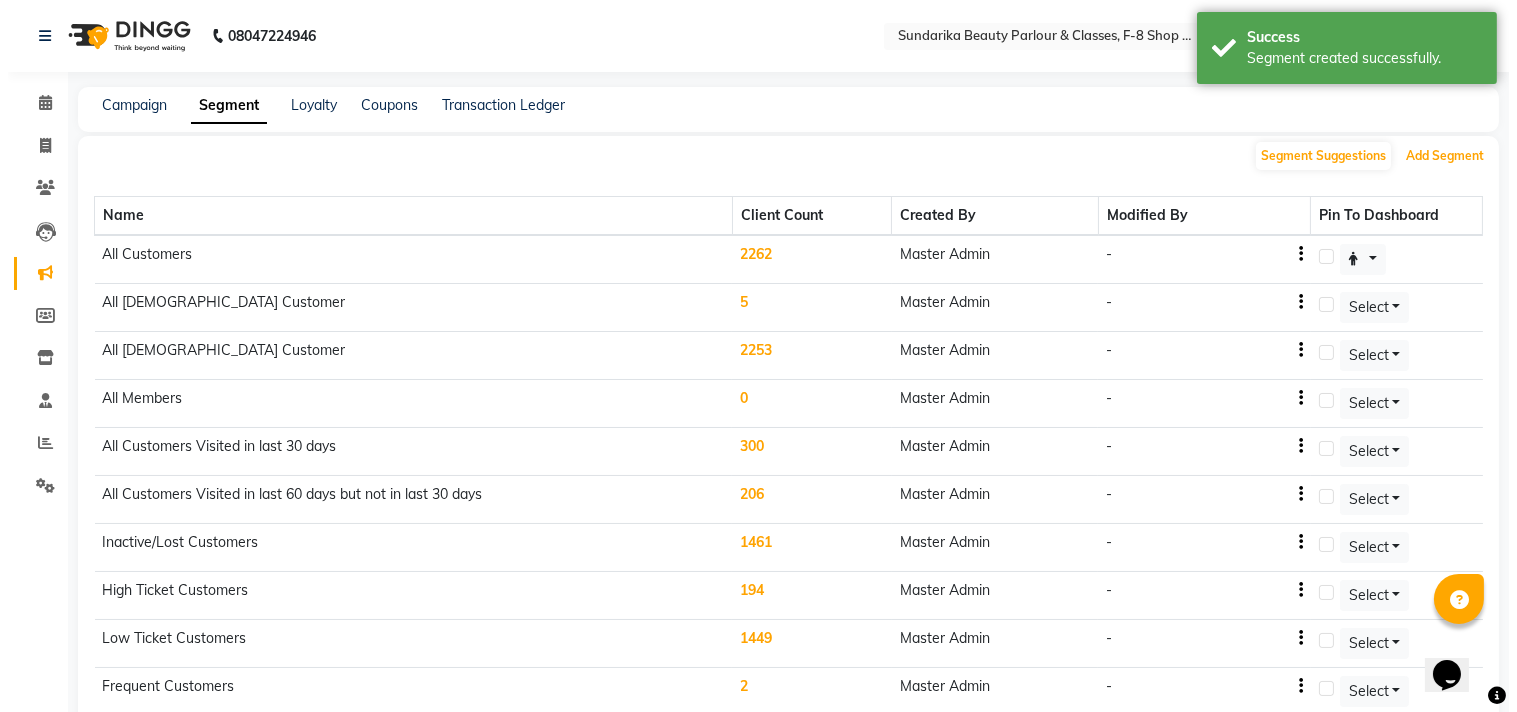 scroll, scrollTop: 727, scrollLeft: 0, axis: vertical 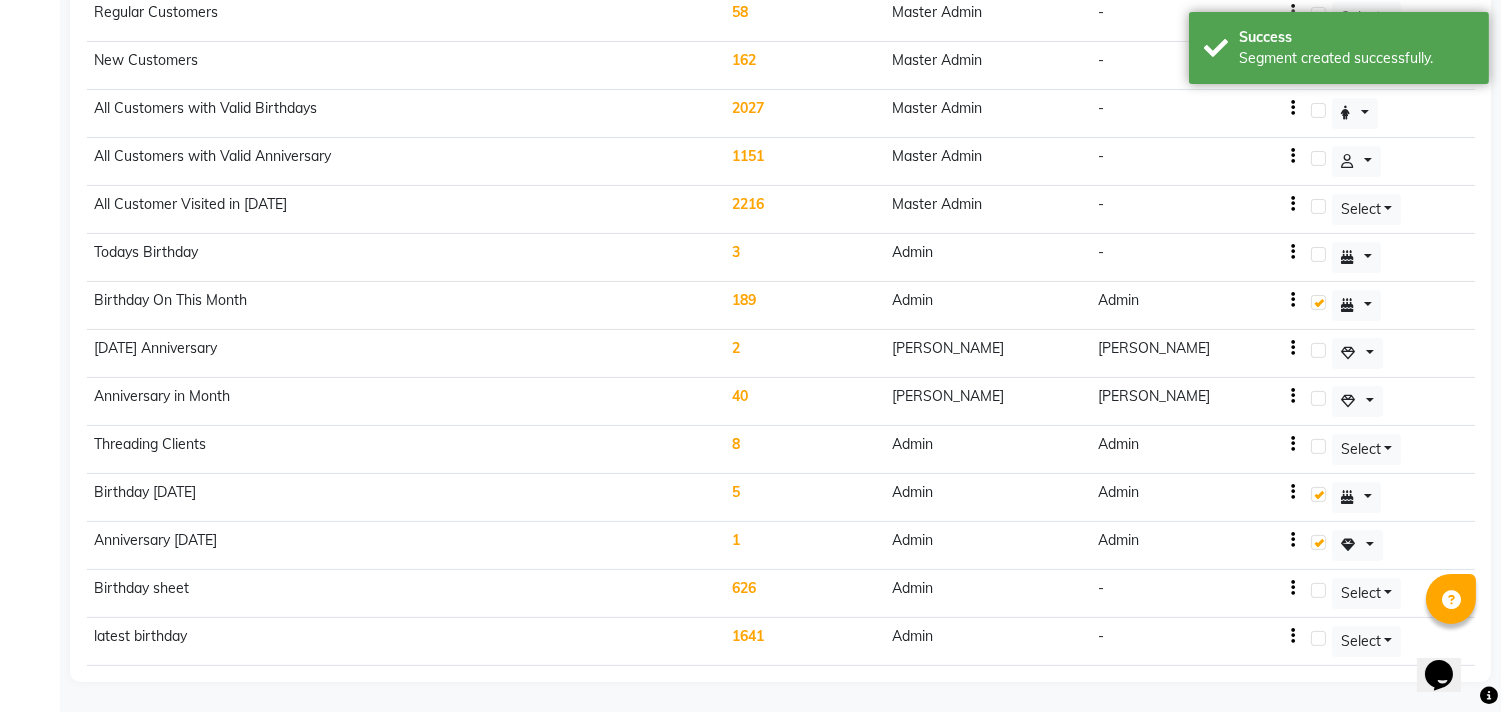 click on "1641" 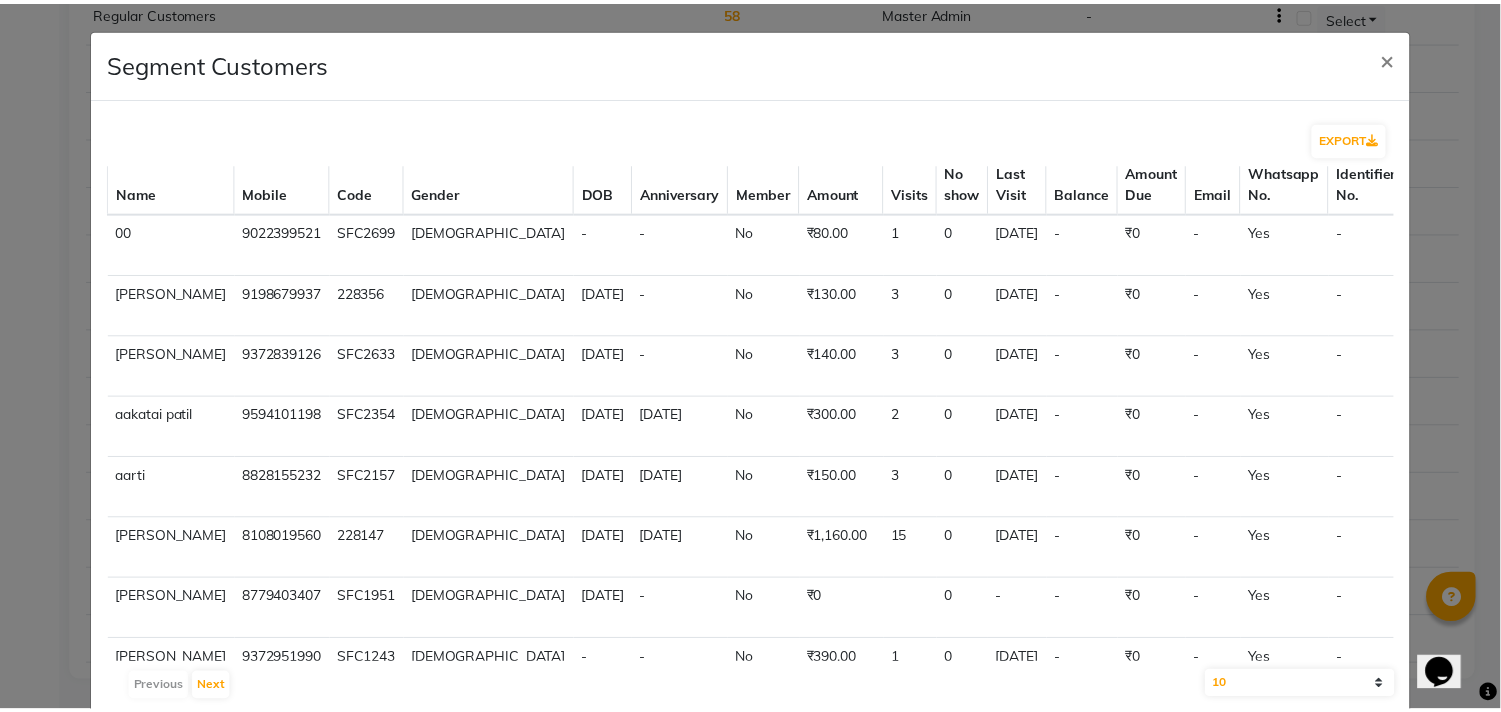 scroll, scrollTop: 0, scrollLeft: 0, axis: both 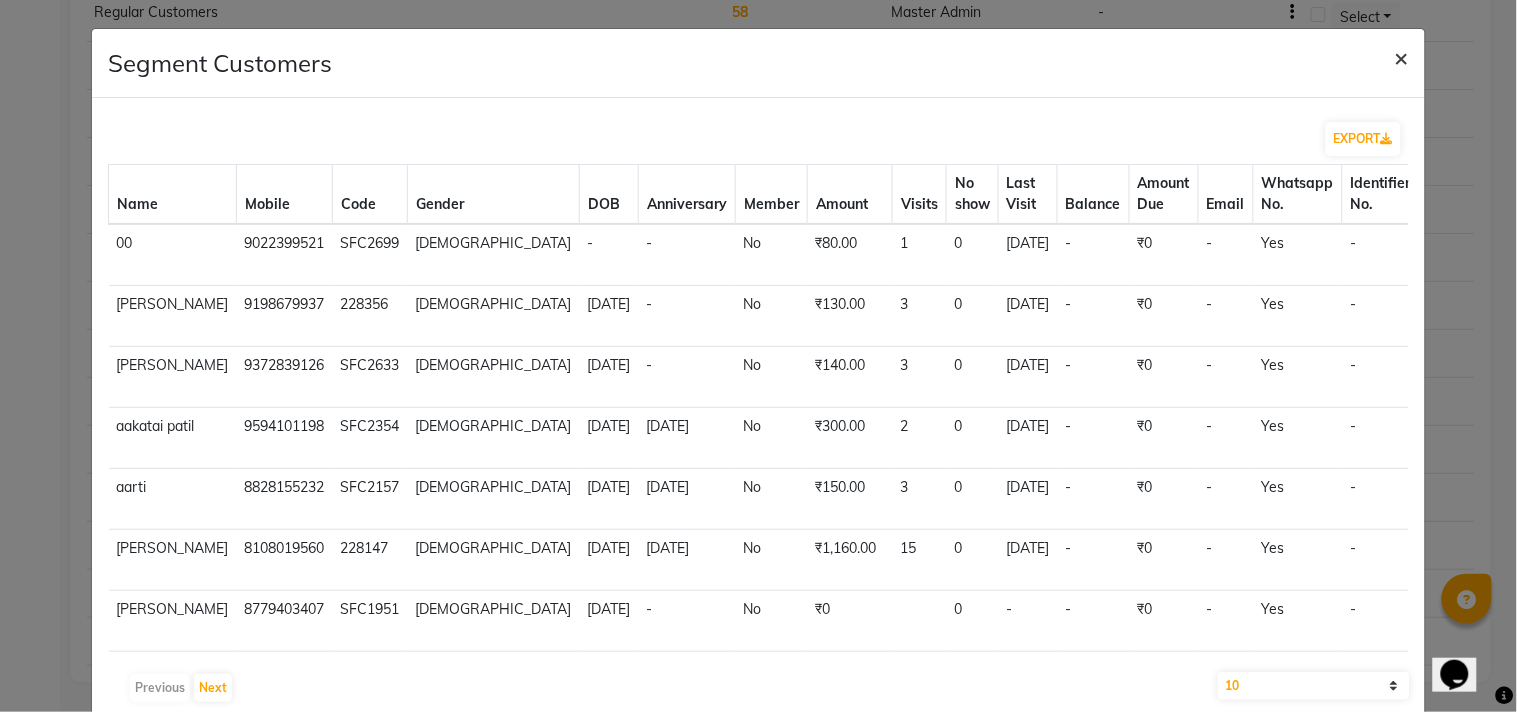click on "×" 